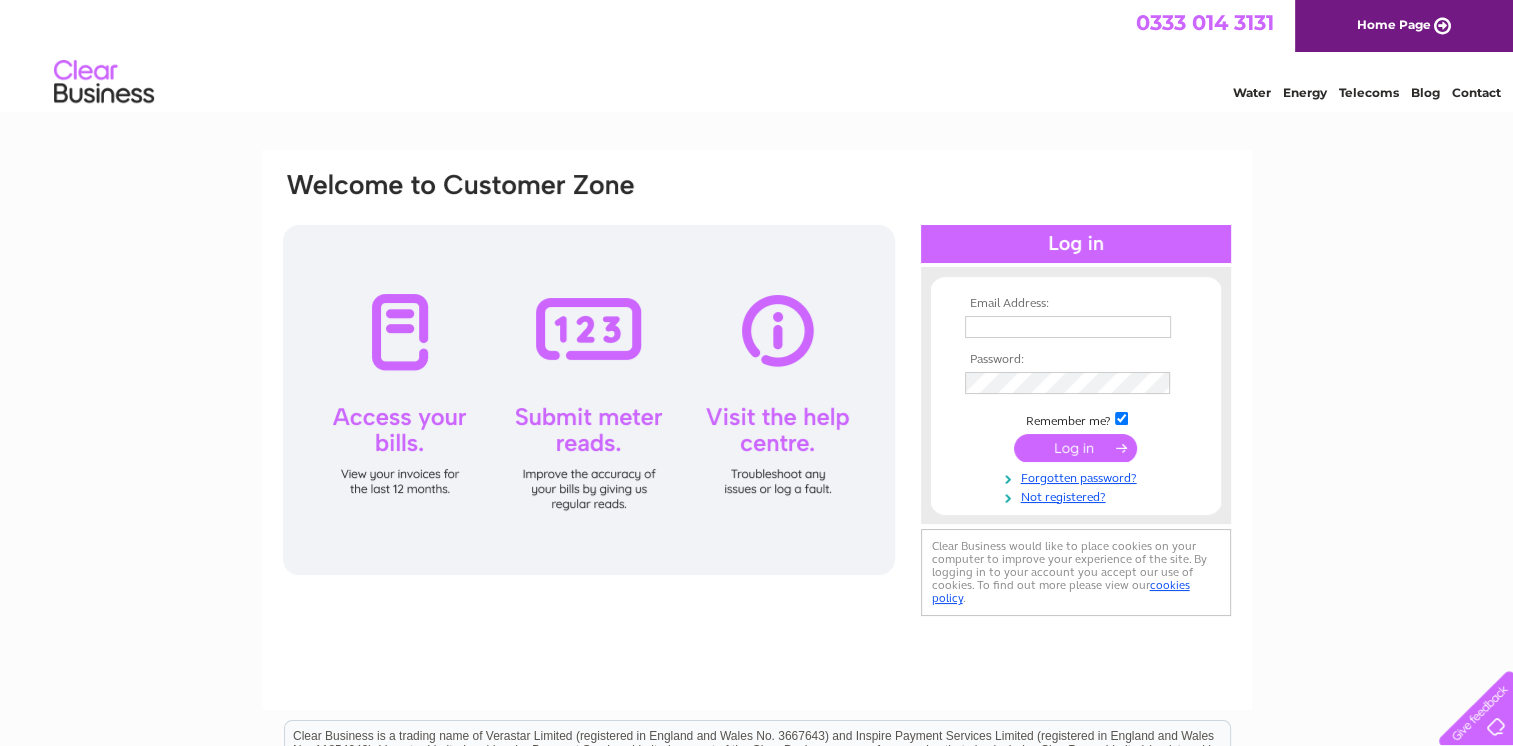 scroll, scrollTop: 0, scrollLeft: 0, axis: both 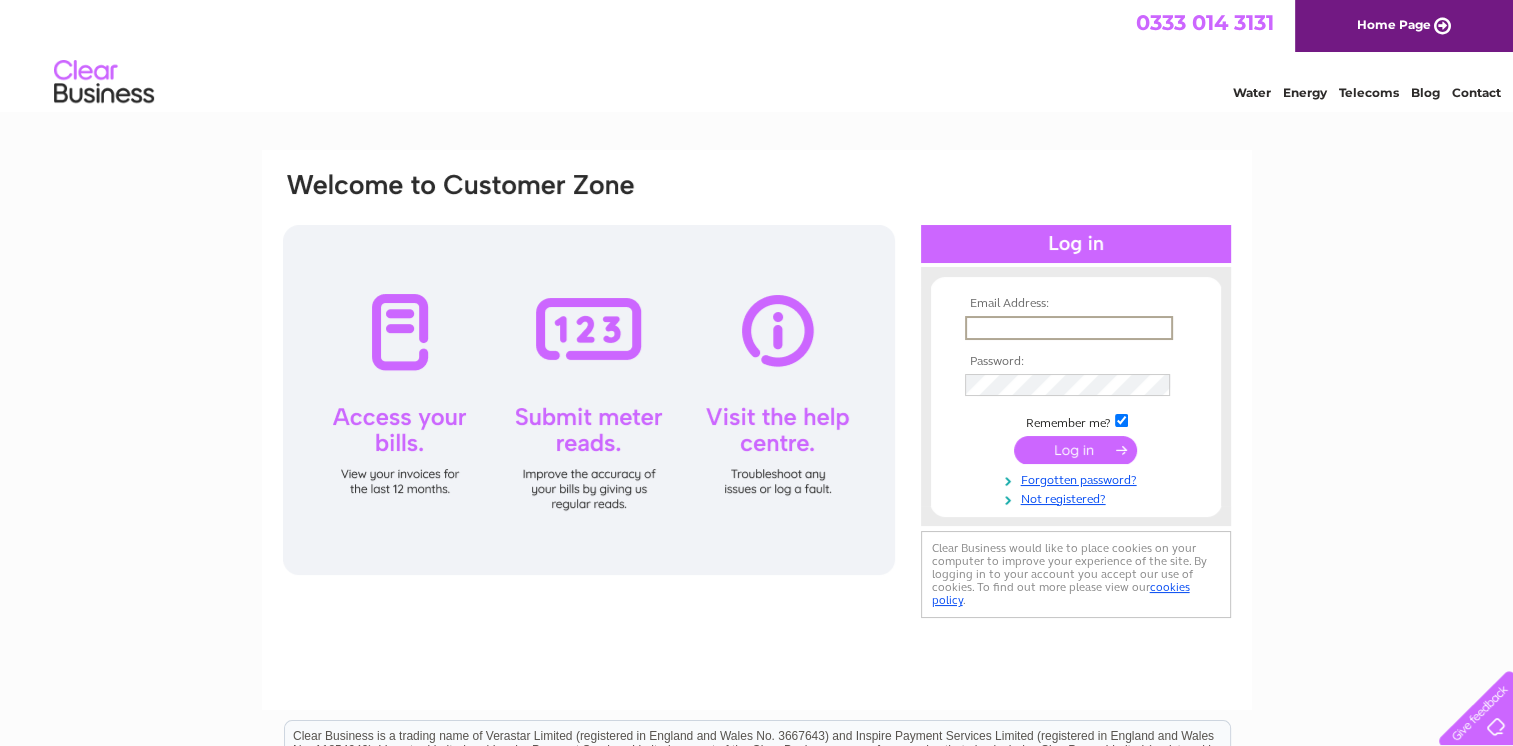 drag, startPoint x: 0, startPoint y: 0, endPoint x: 972, endPoint y: 325, distance: 1024.8947 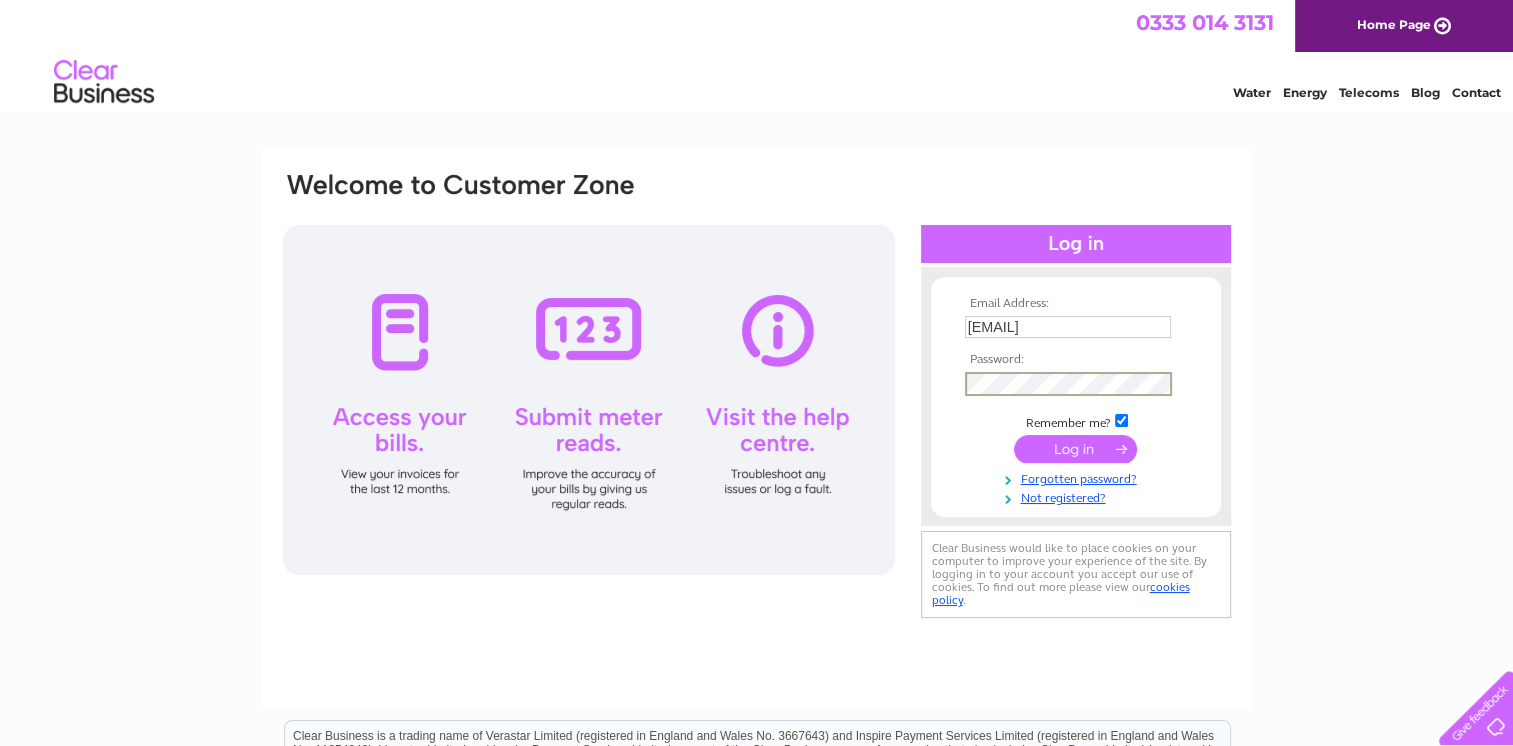 click at bounding box center (1075, 449) 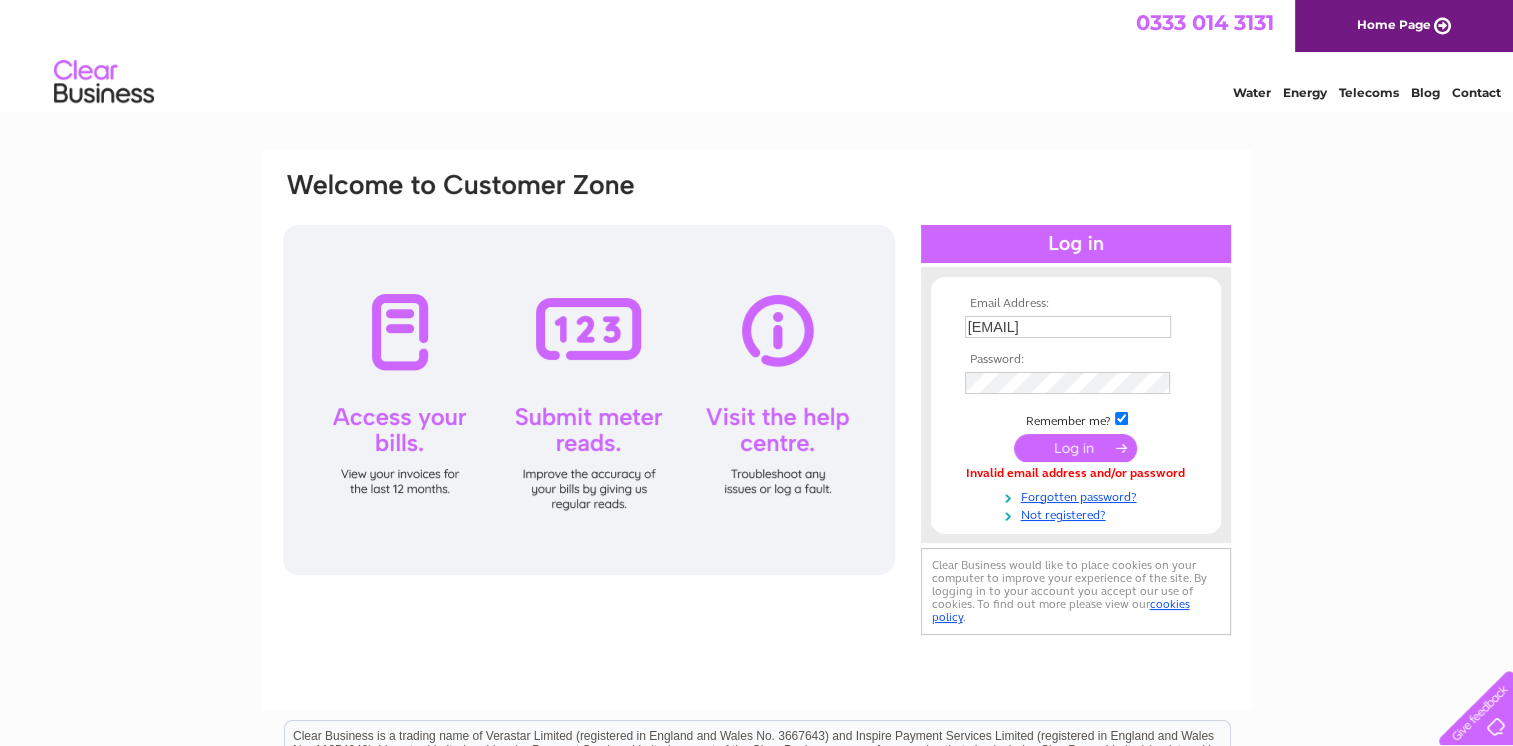 scroll, scrollTop: 0, scrollLeft: 0, axis: both 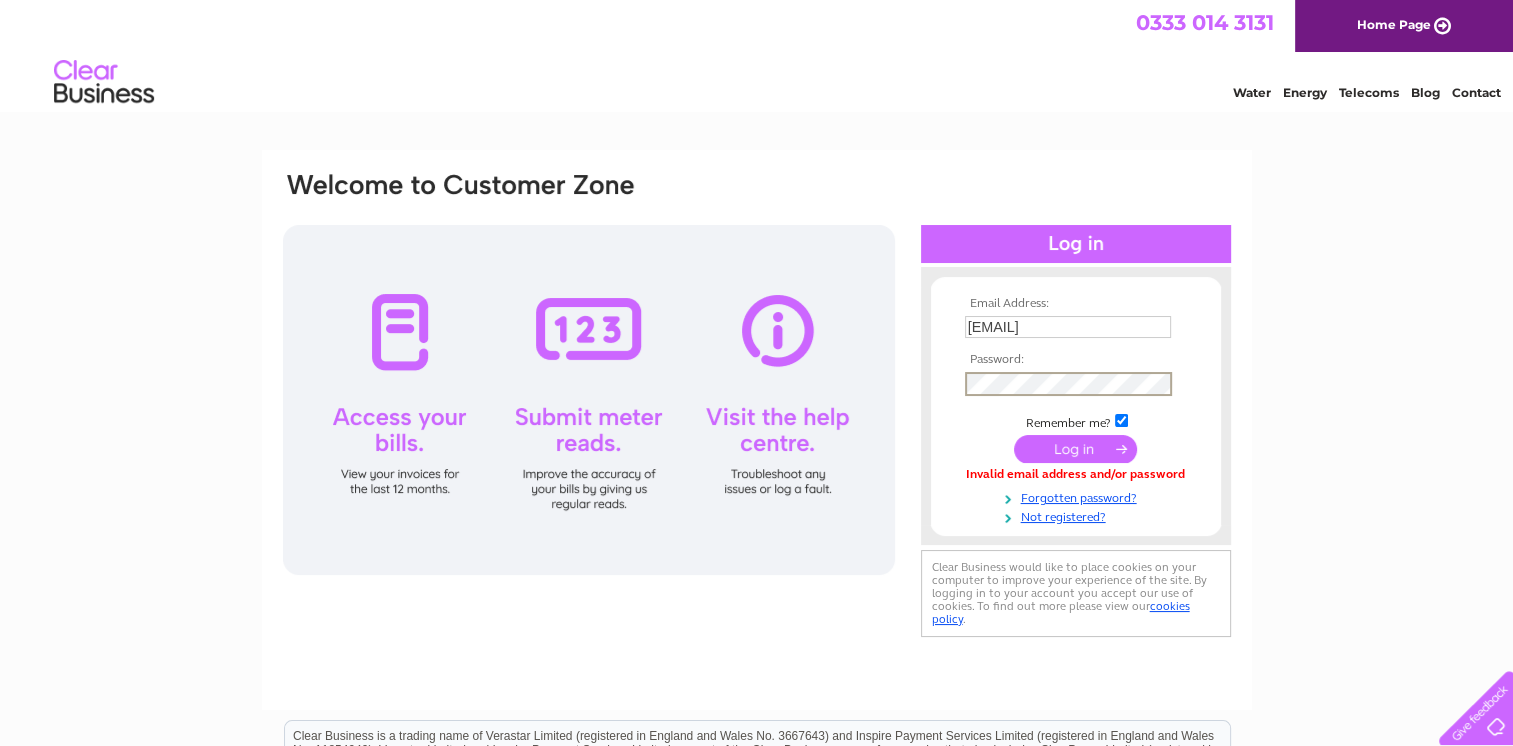 click at bounding box center (1075, 449) 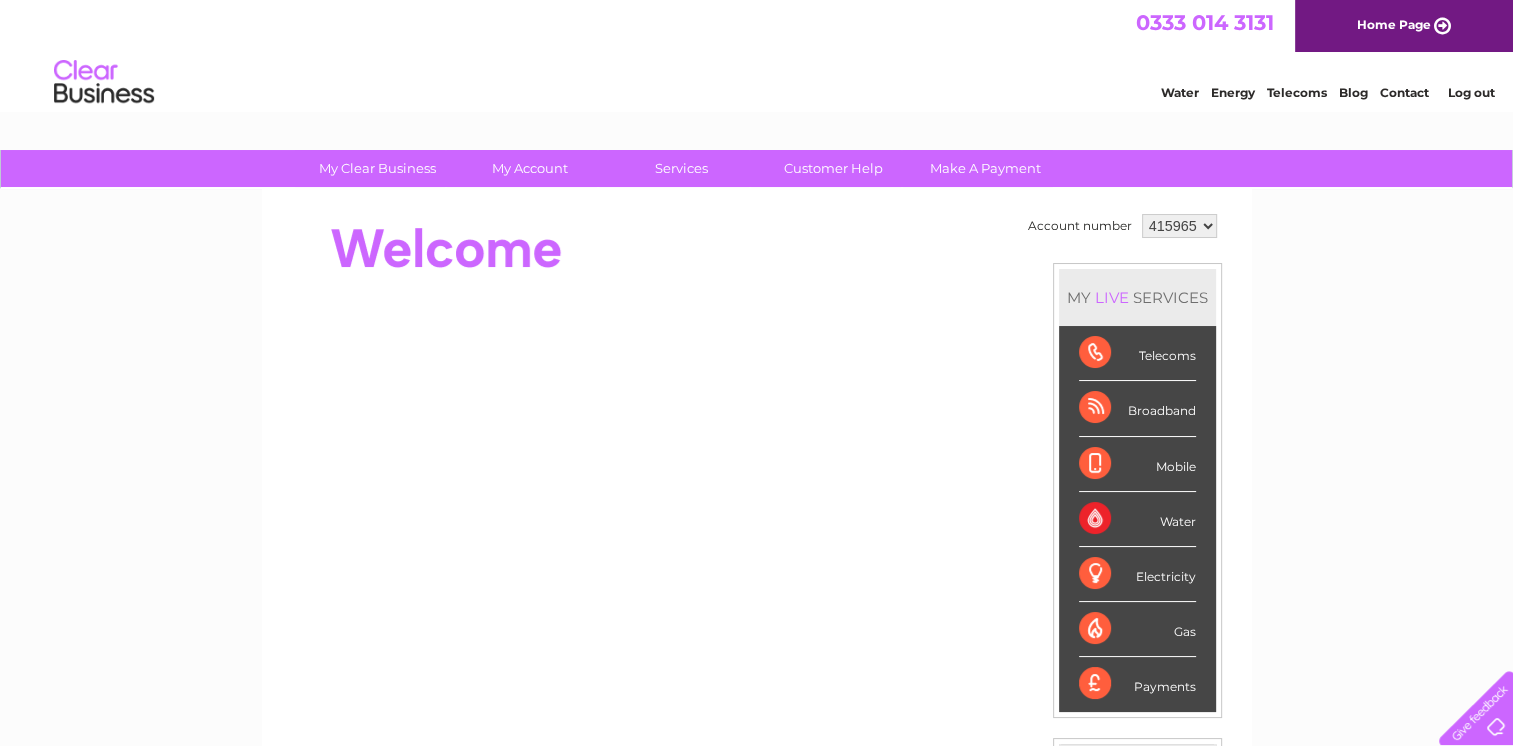 scroll, scrollTop: 0, scrollLeft: 0, axis: both 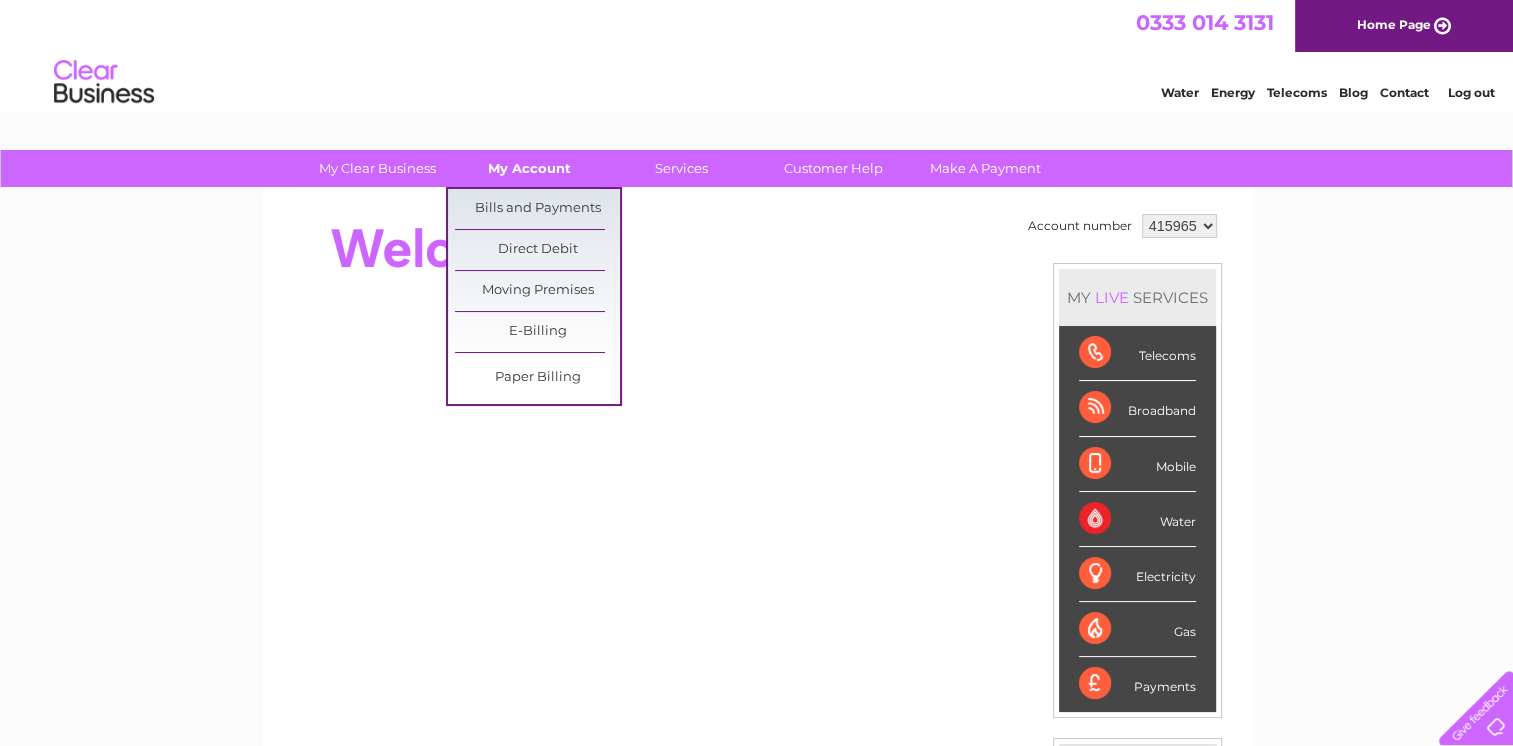 click on "My Account" at bounding box center (529, 168) 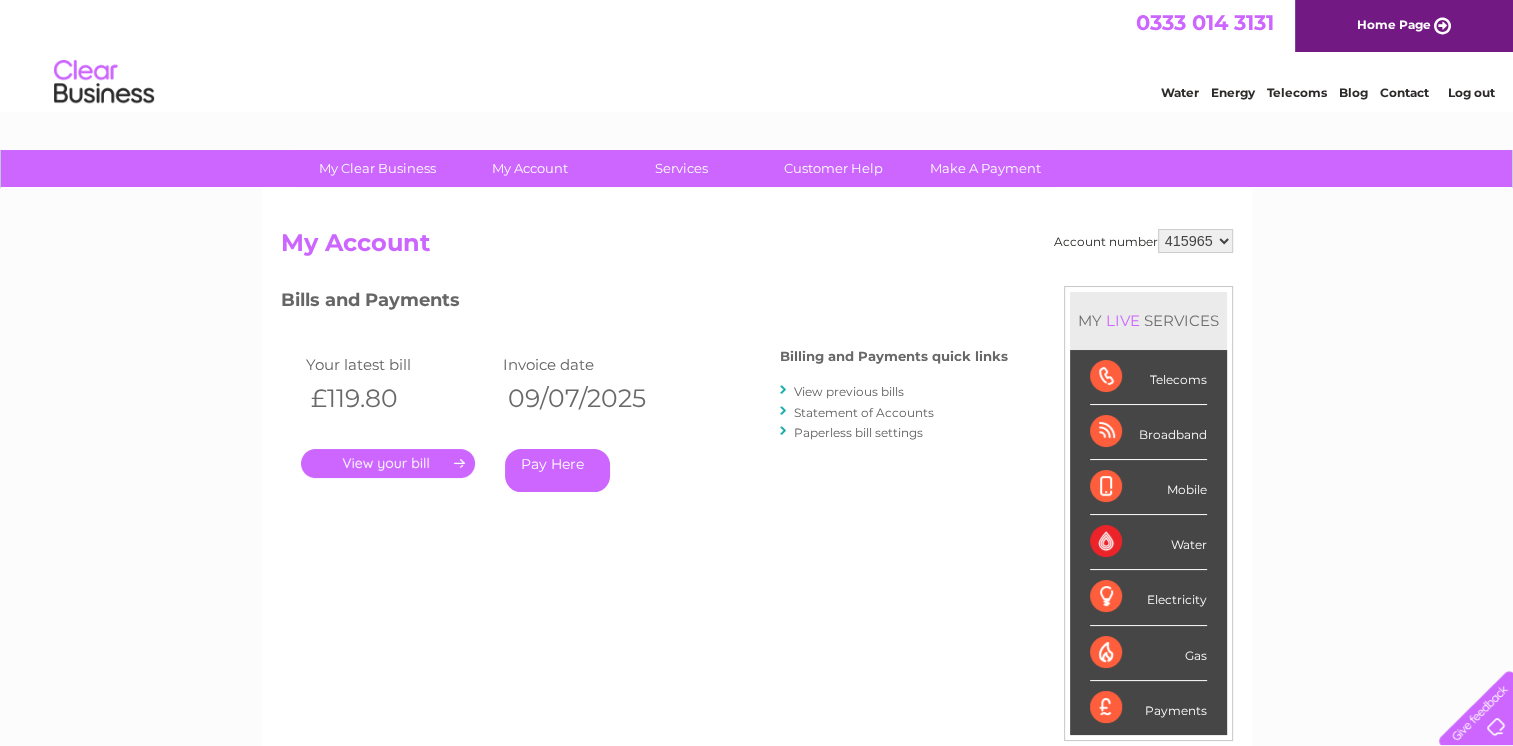 scroll, scrollTop: 0, scrollLeft: 0, axis: both 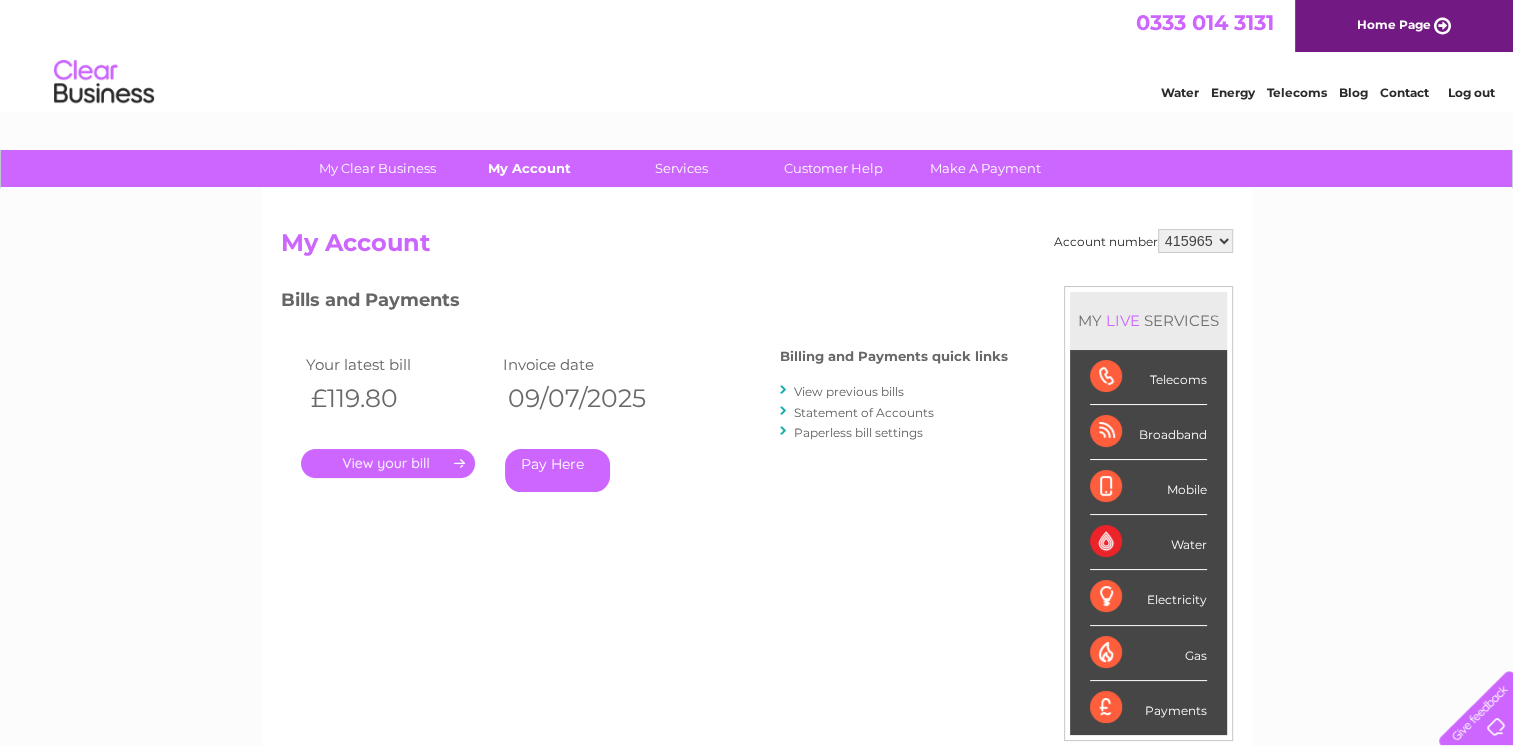 click on "My Account" at bounding box center (529, 168) 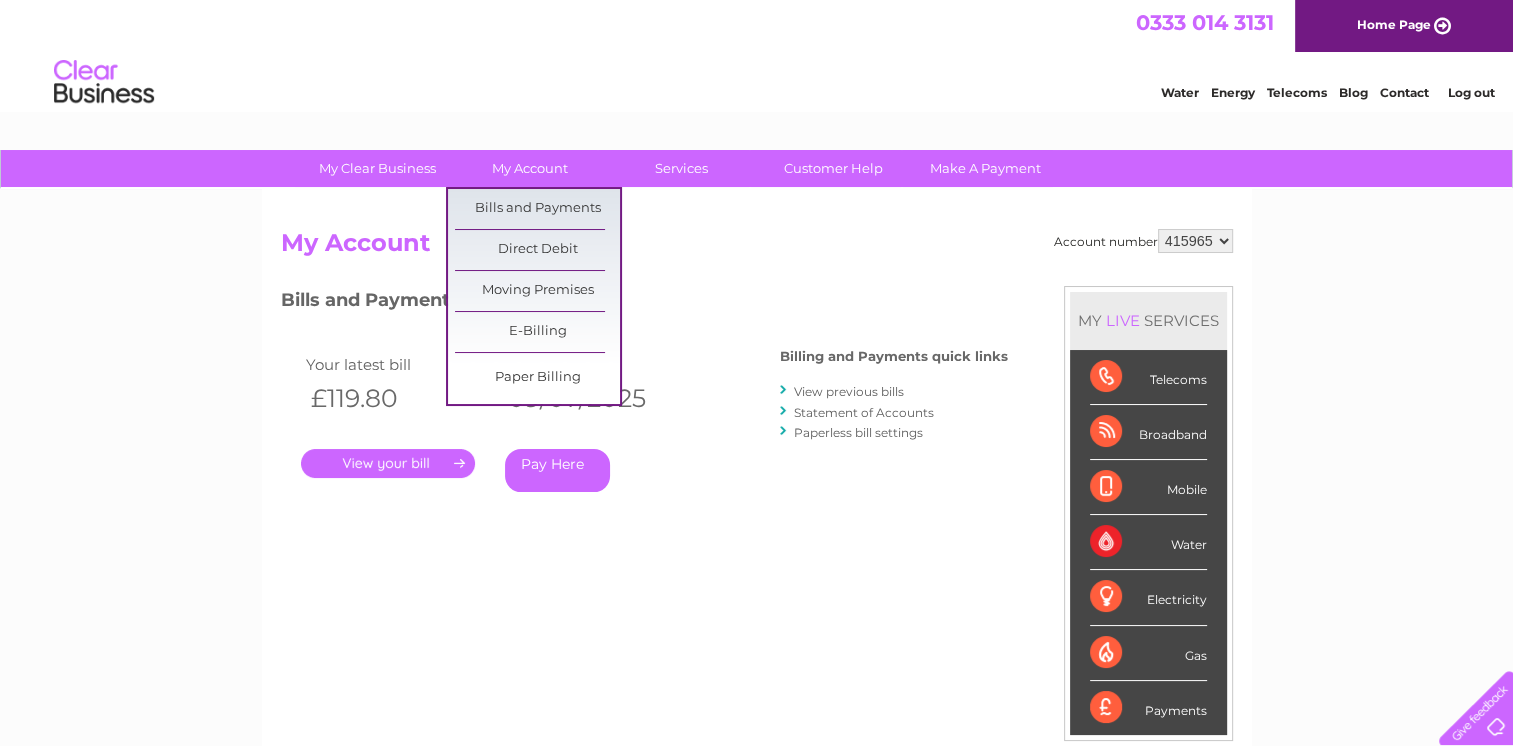 scroll, scrollTop: 0, scrollLeft: 0, axis: both 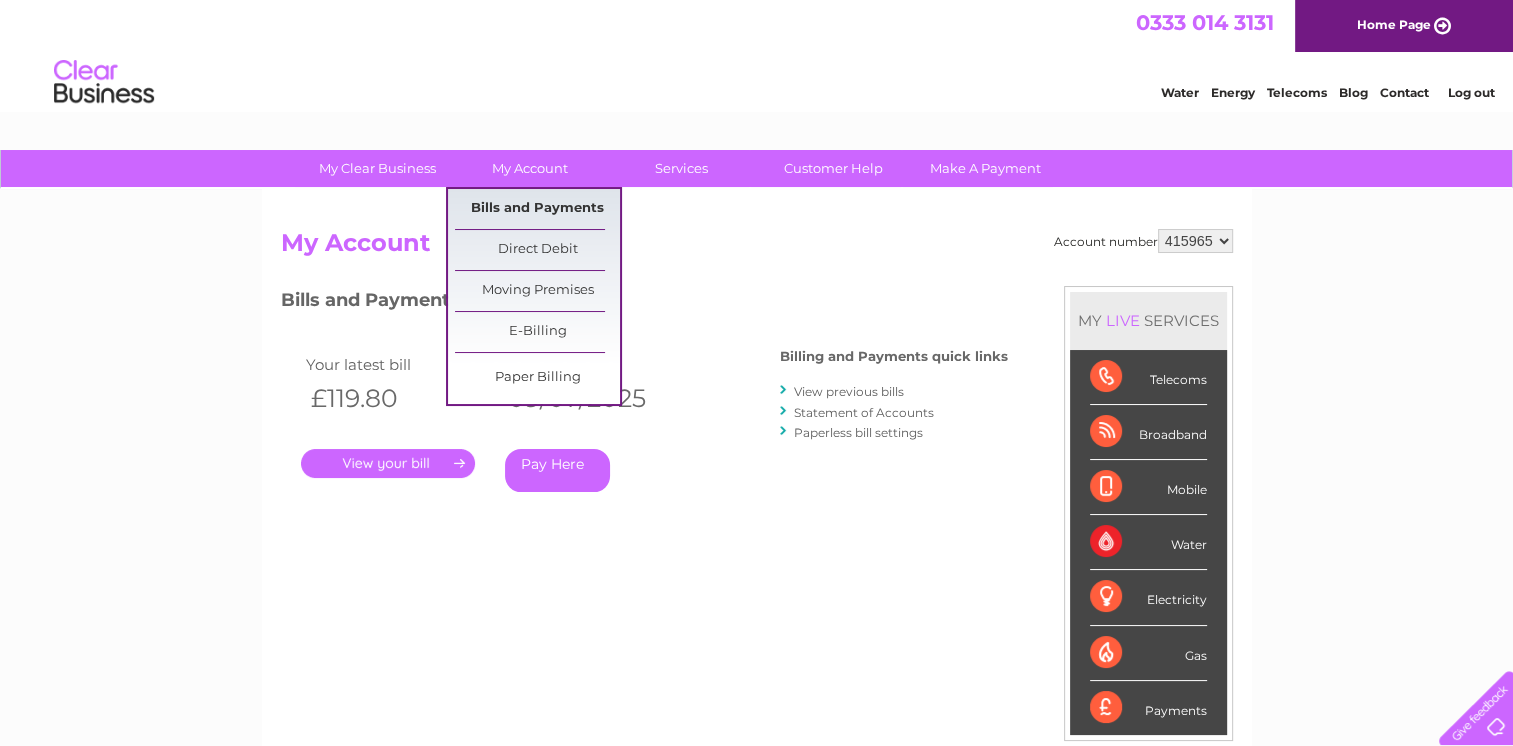 click on "Bills and Payments" at bounding box center [537, 209] 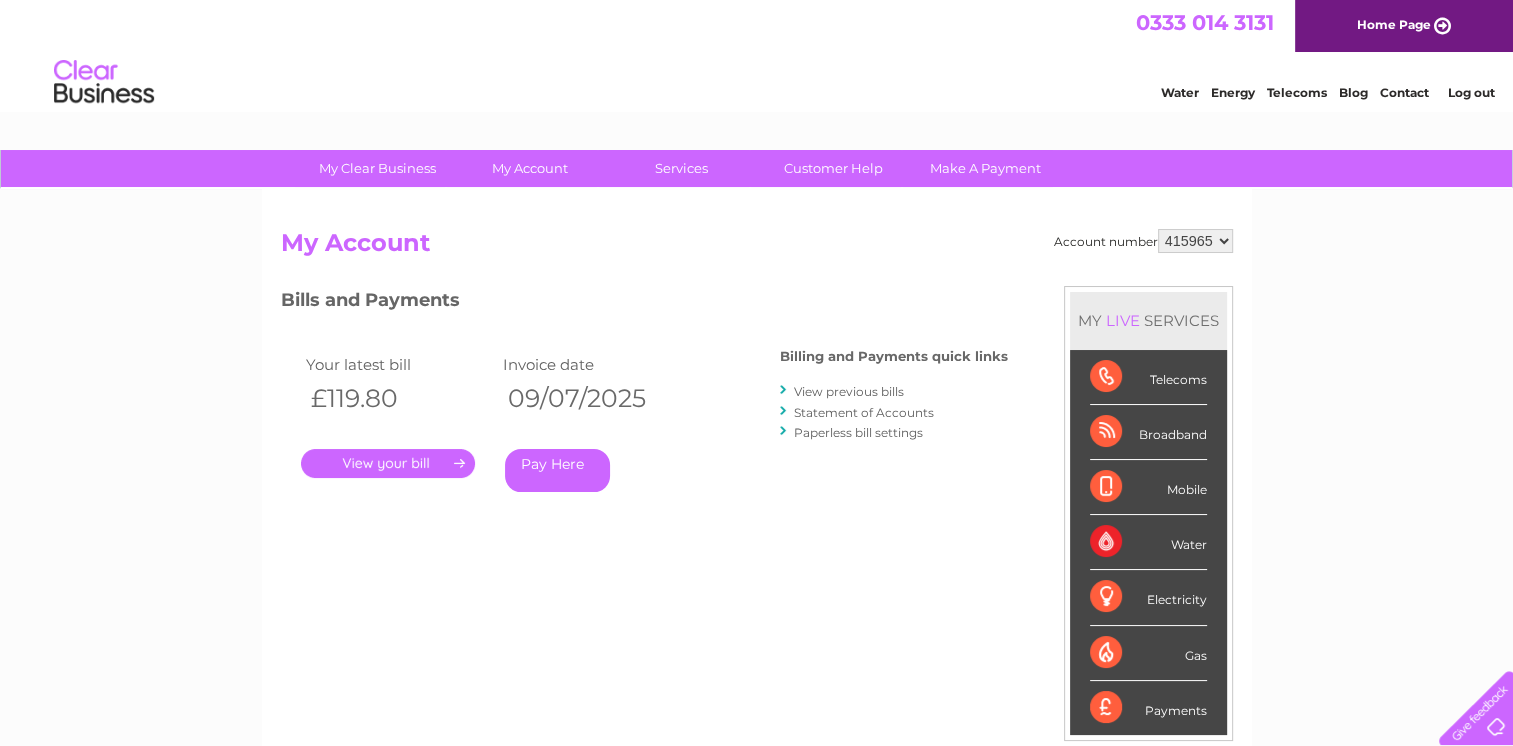 scroll, scrollTop: 0, scrollLeft: 0, axis: both 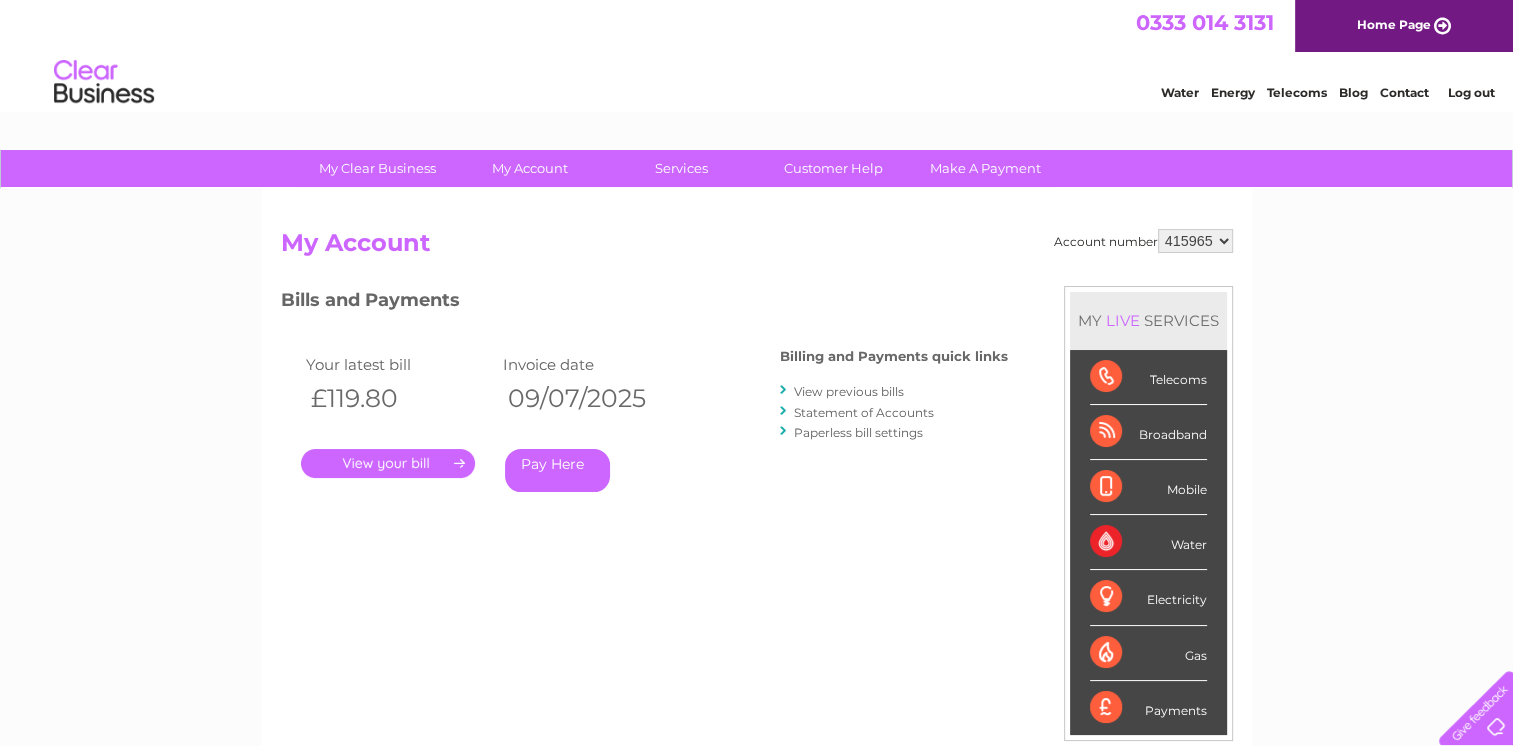 click on "View previous bills" at bounding box center [849, 391] 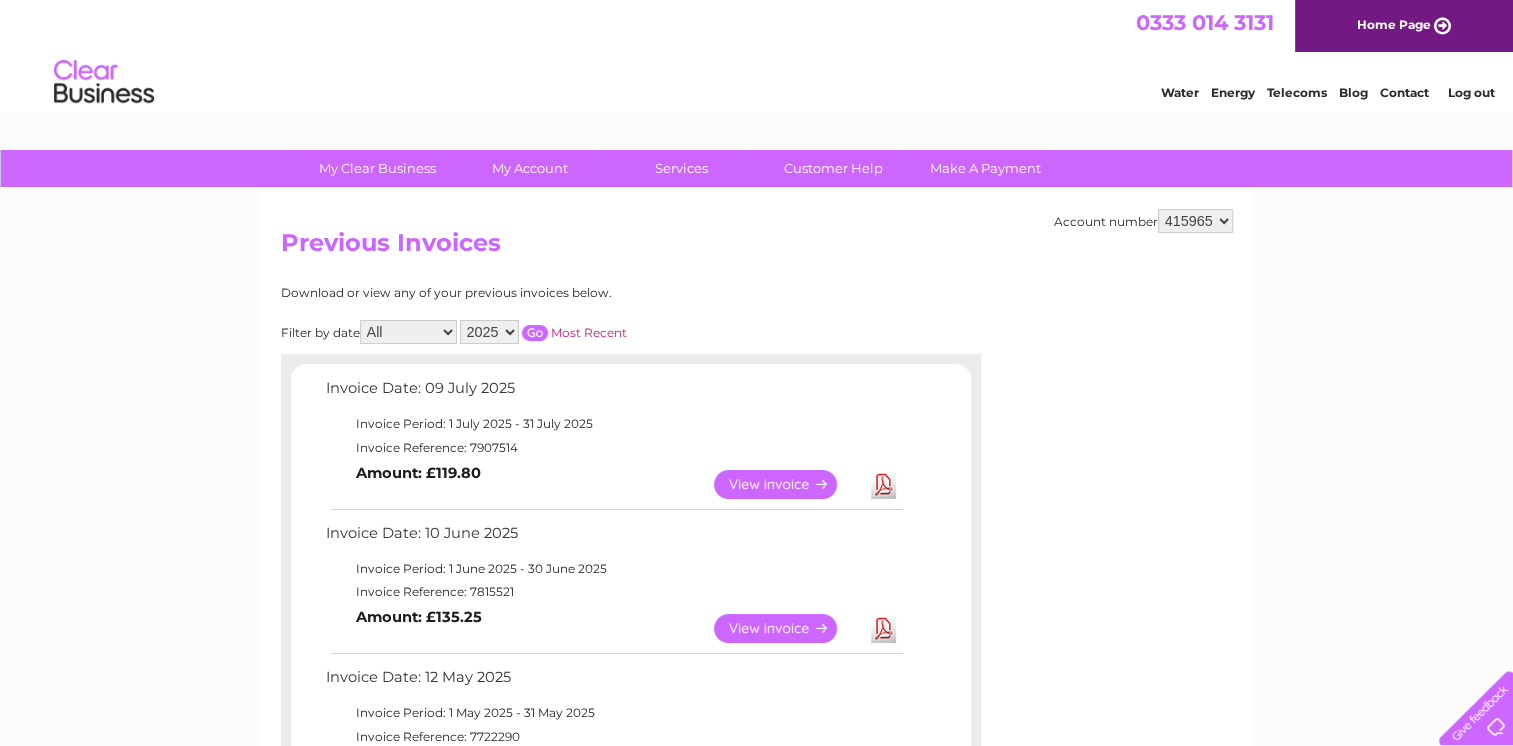 scroll, scrollTop: 0, scrollLeft: 0, axis: both 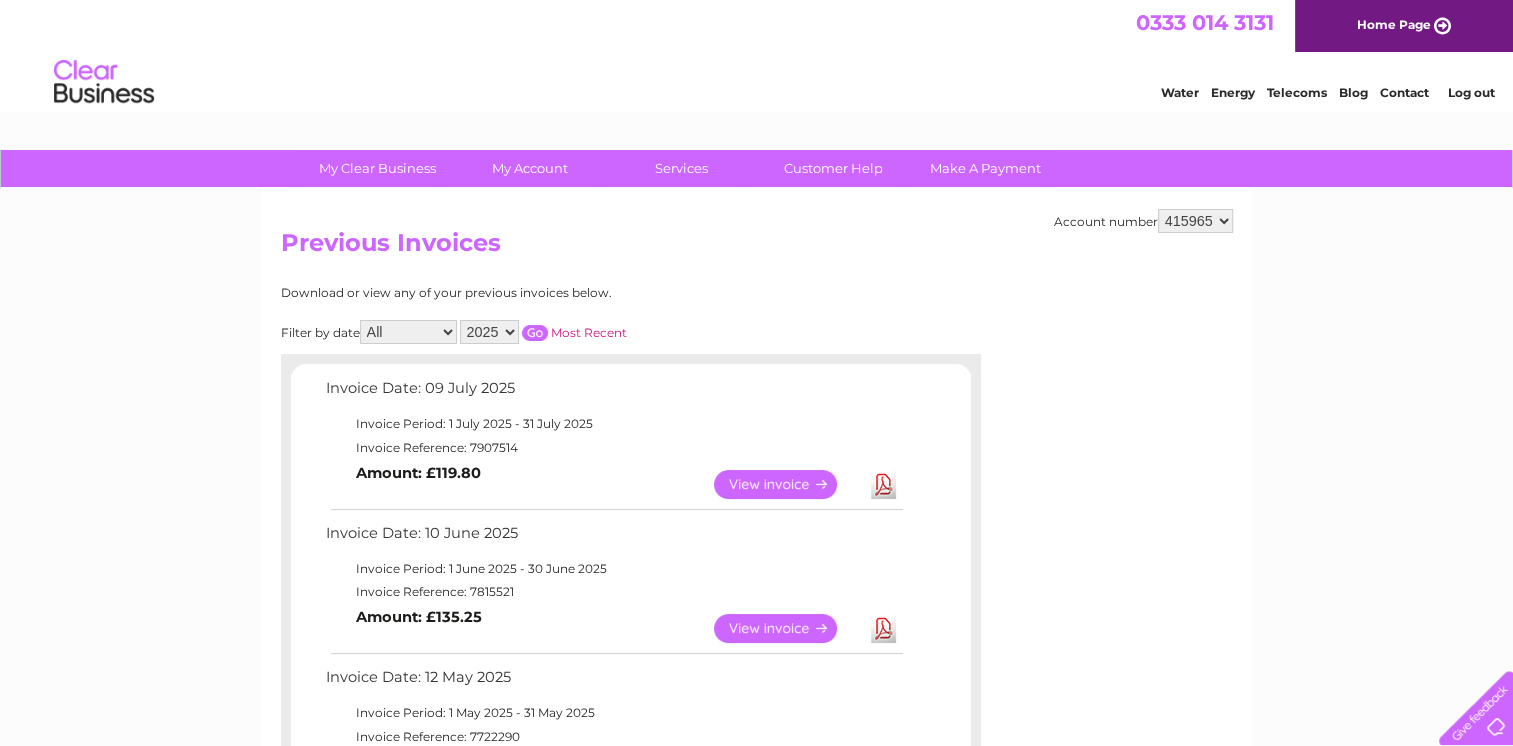 click on "Invoice Date: 09 July 2025
Invoice Period: 1 July 2025 -  31 July 2025
Invoice Reference: 7907514
View
Download
Amount: £119.80
View" at bounding box center [631, 875] 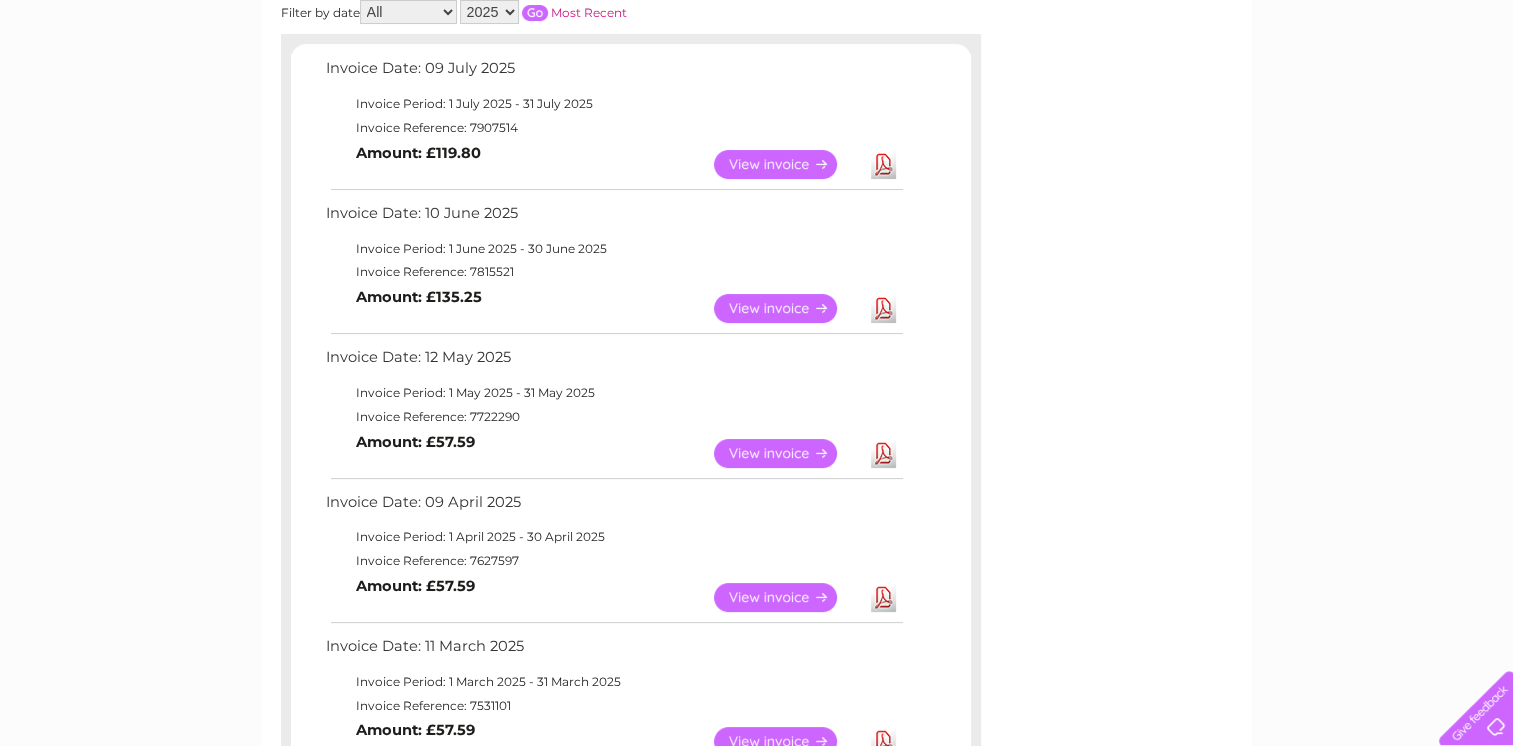scroll, scrollTop: 346, scrollLeft: 0, axis: vertical 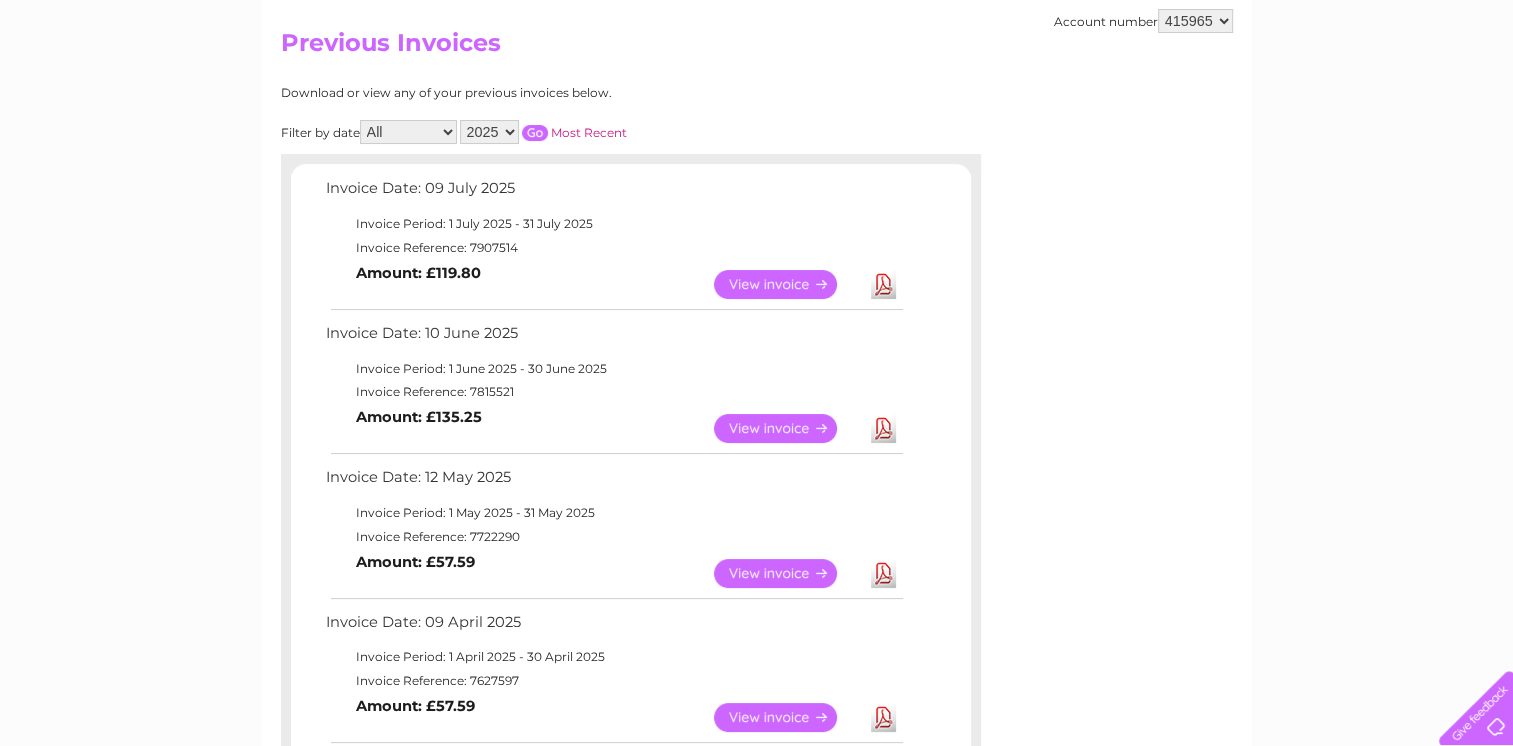 click on "View" at bounding box center [787, 284] 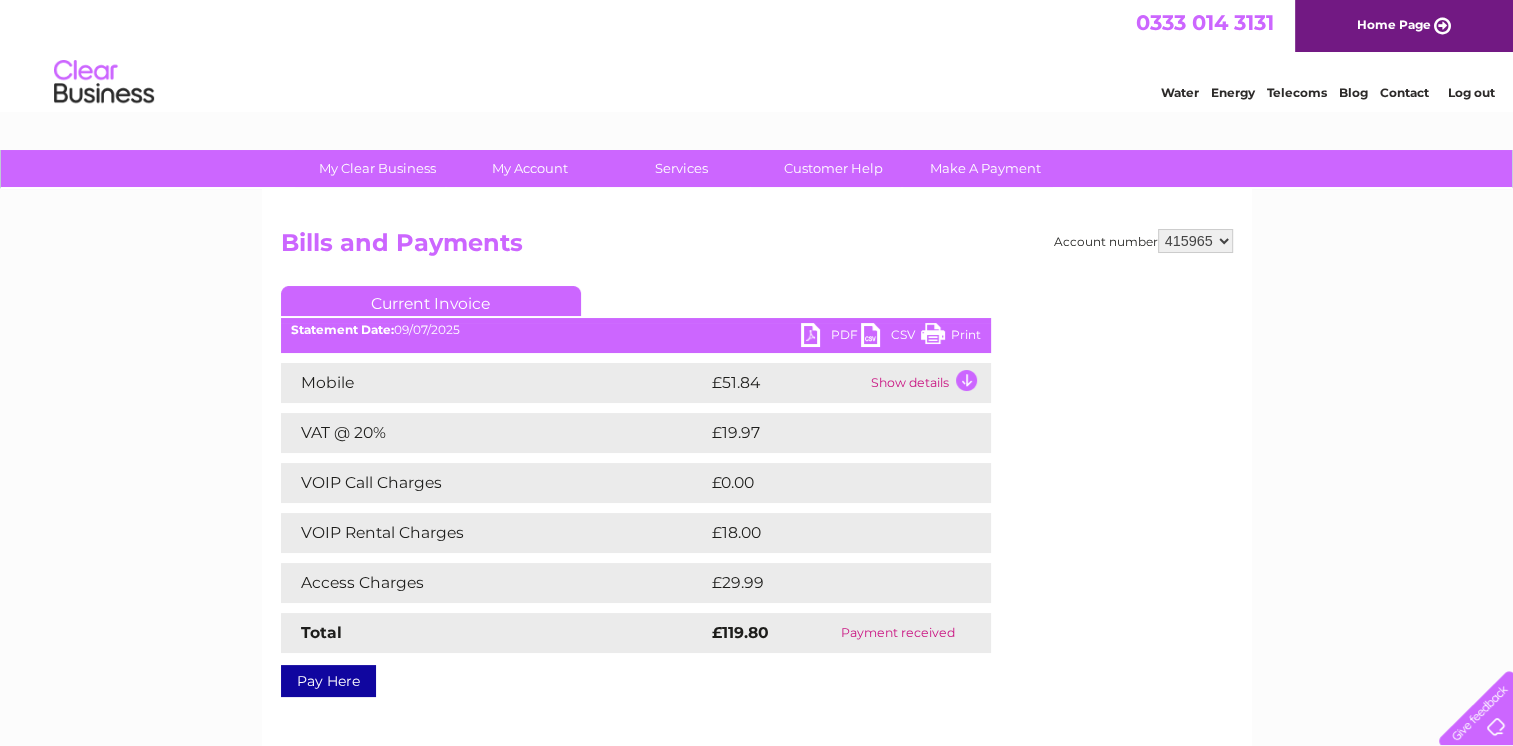 scroll, scrollTop: 0, scrollLeft: 0, axis: both 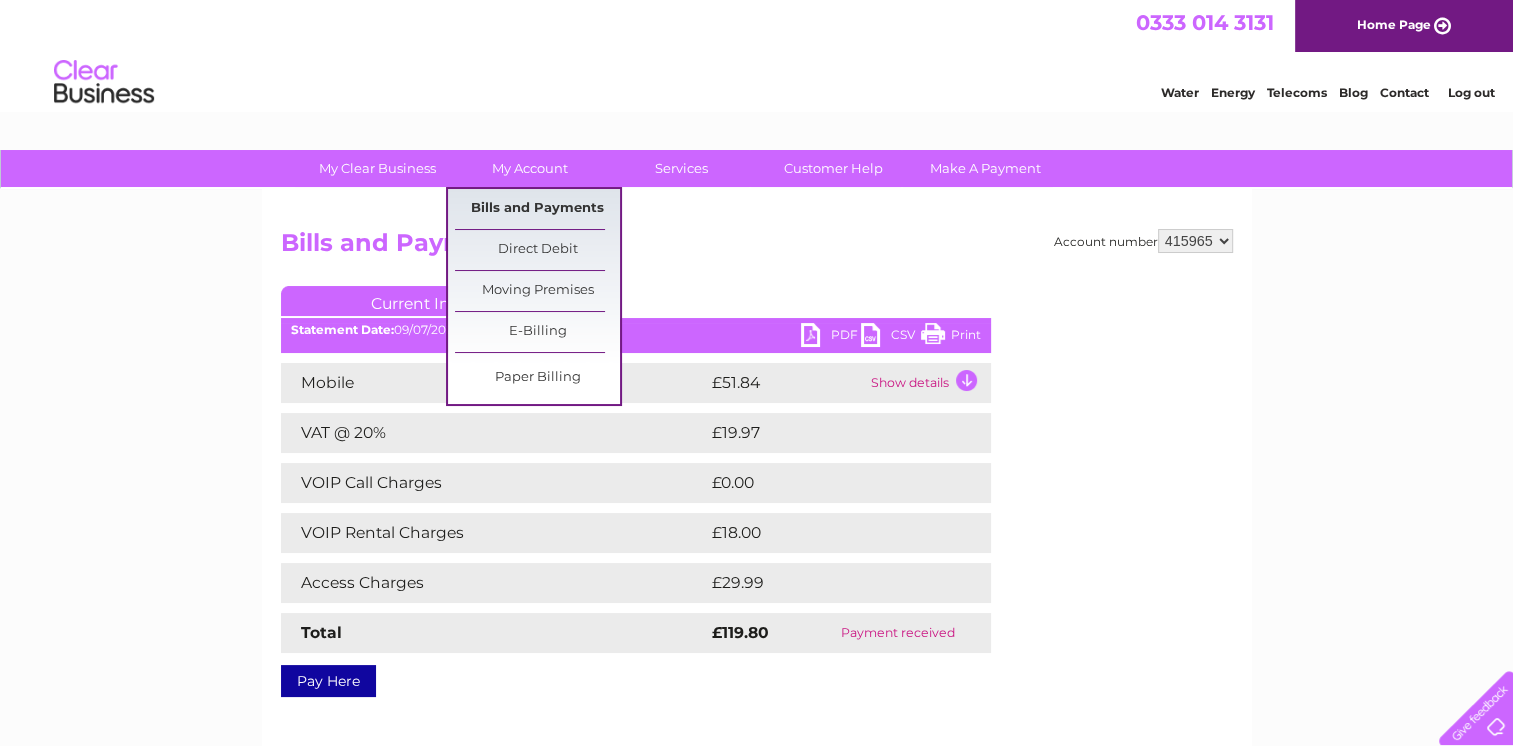 click on "Bills and Payments" at bounding box center [537, 209] 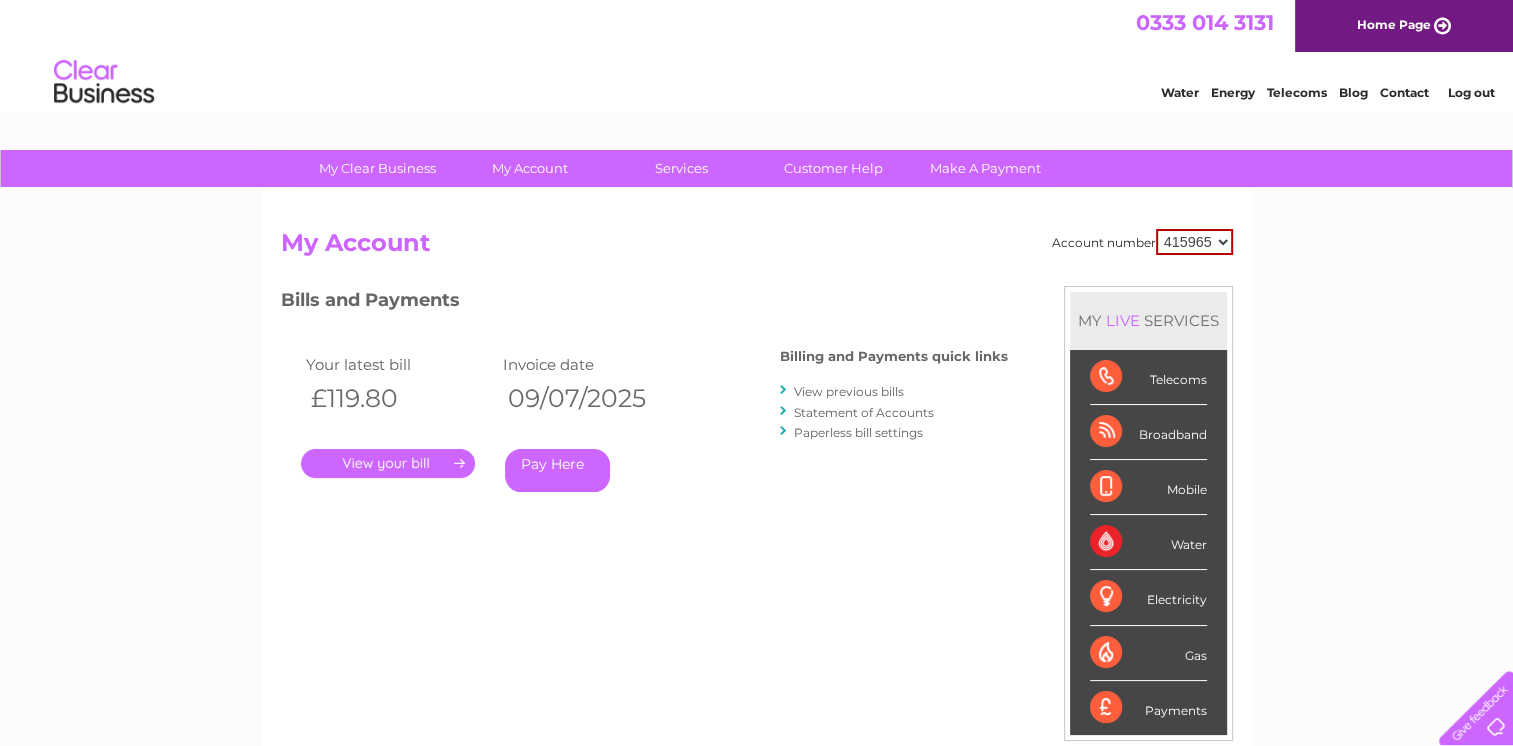 scroll, scrollTop: 0, scrollLeft: 0, axis: both 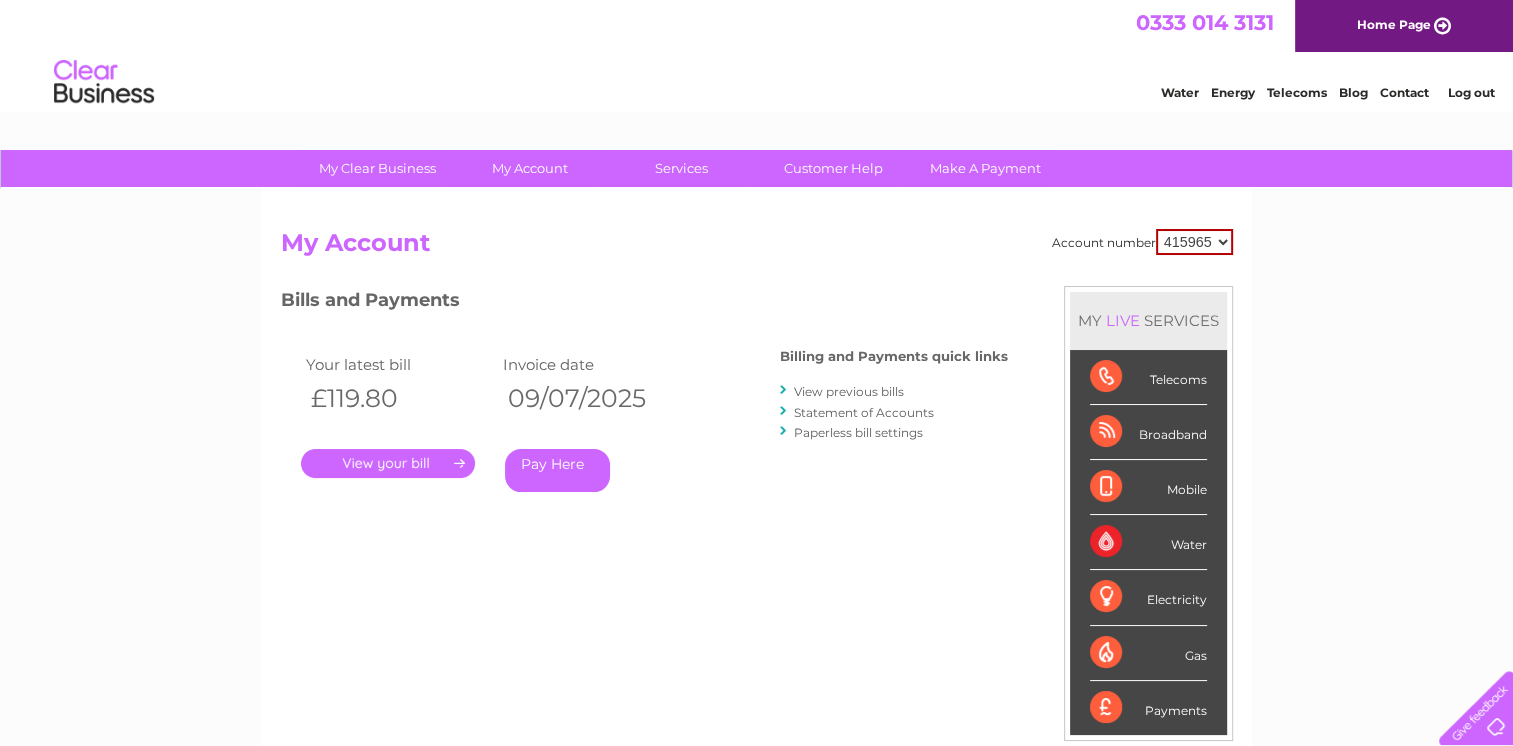 click on "View previous bills" at bounding box center (849, 391) 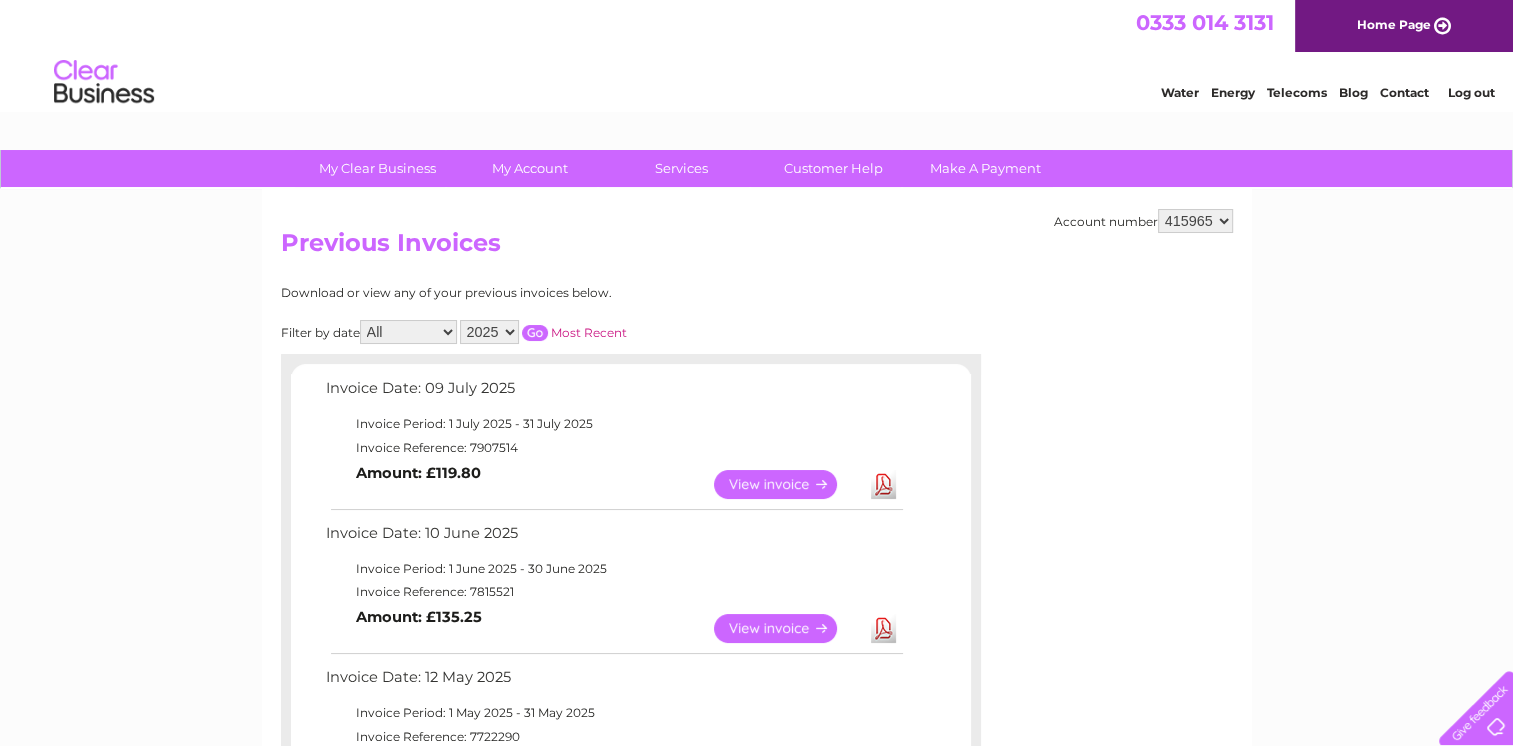 scroll, scrollTop: 0, scrollLeft: 0, axis: both 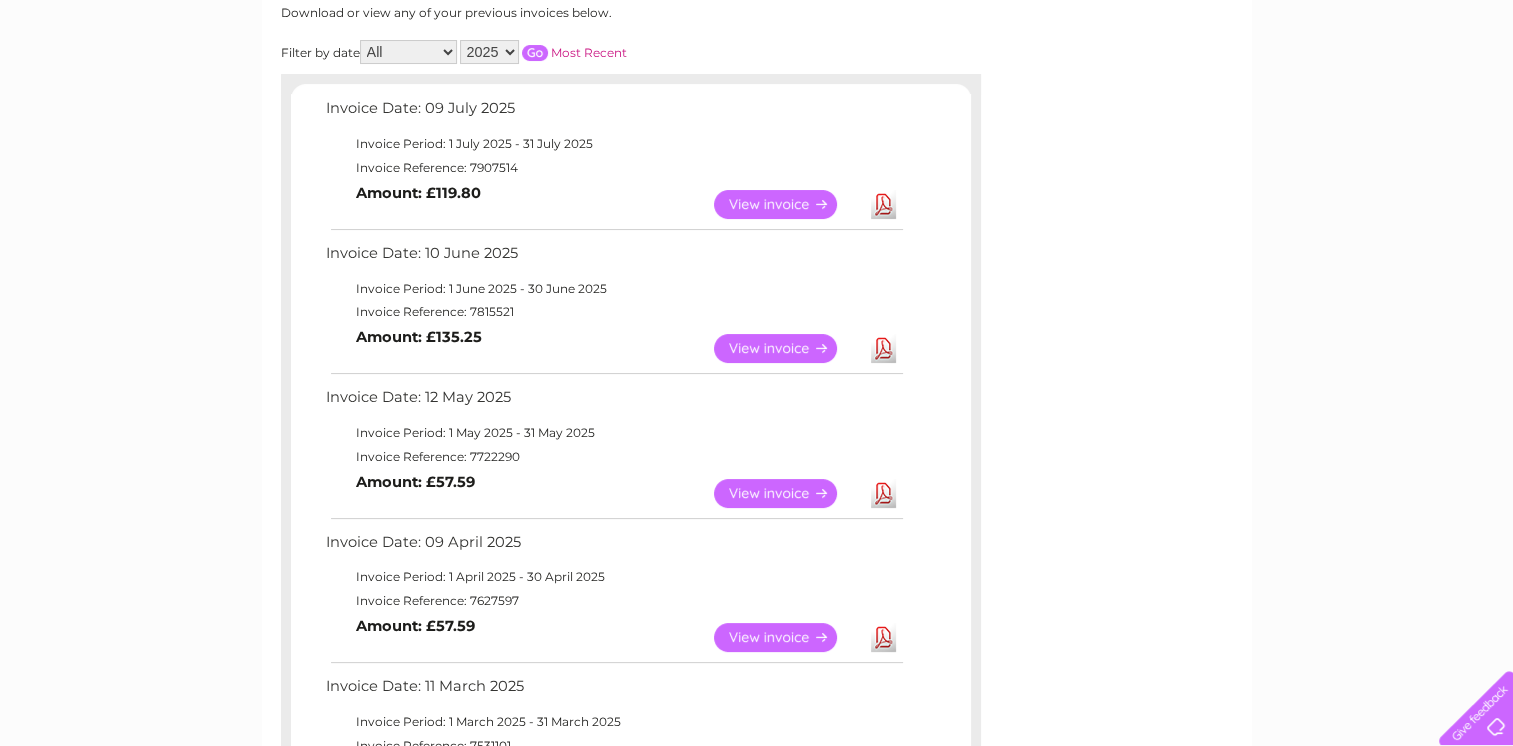 click on "View" at bounding box center [787, 493] 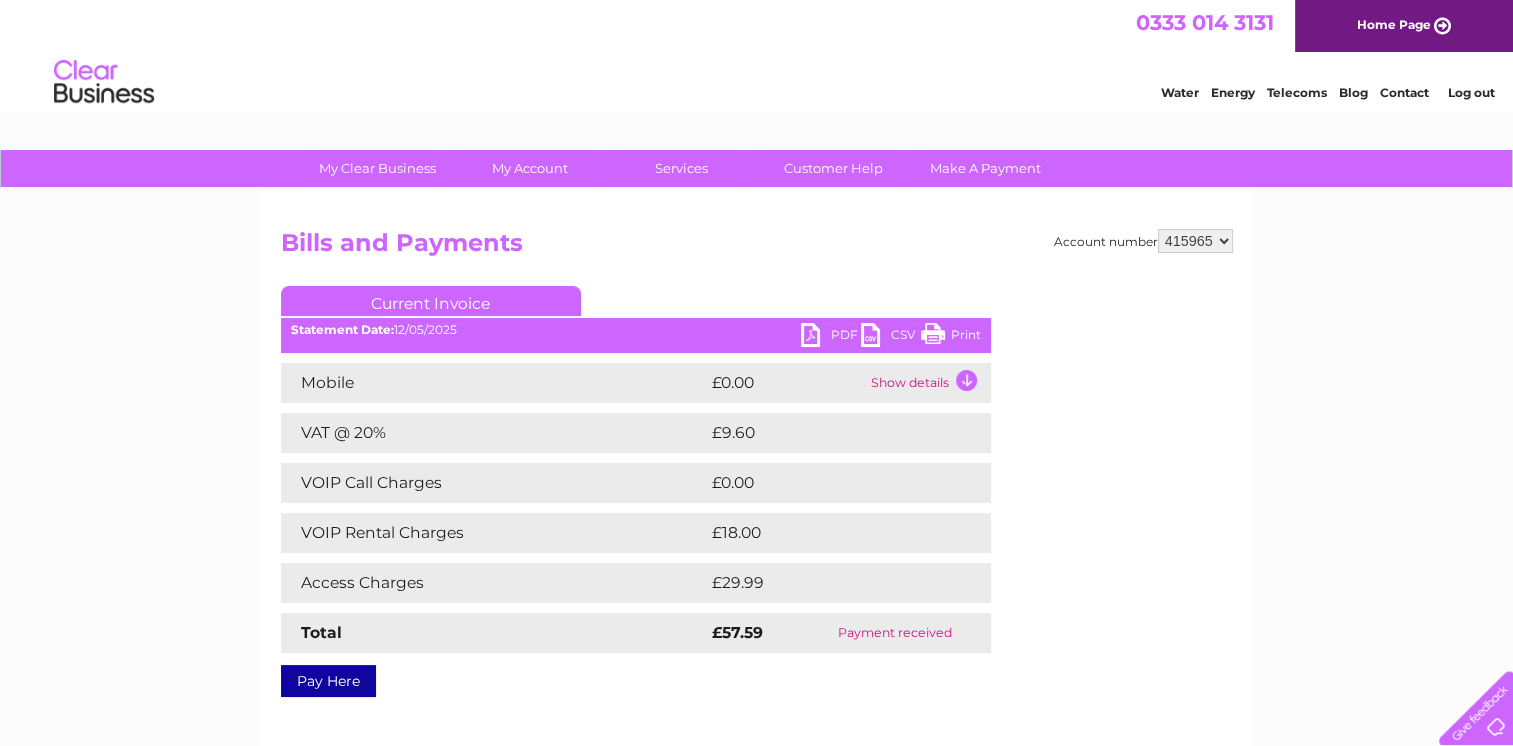 scroll, scrollTop: 0, scrollLeft: 0, axis: both 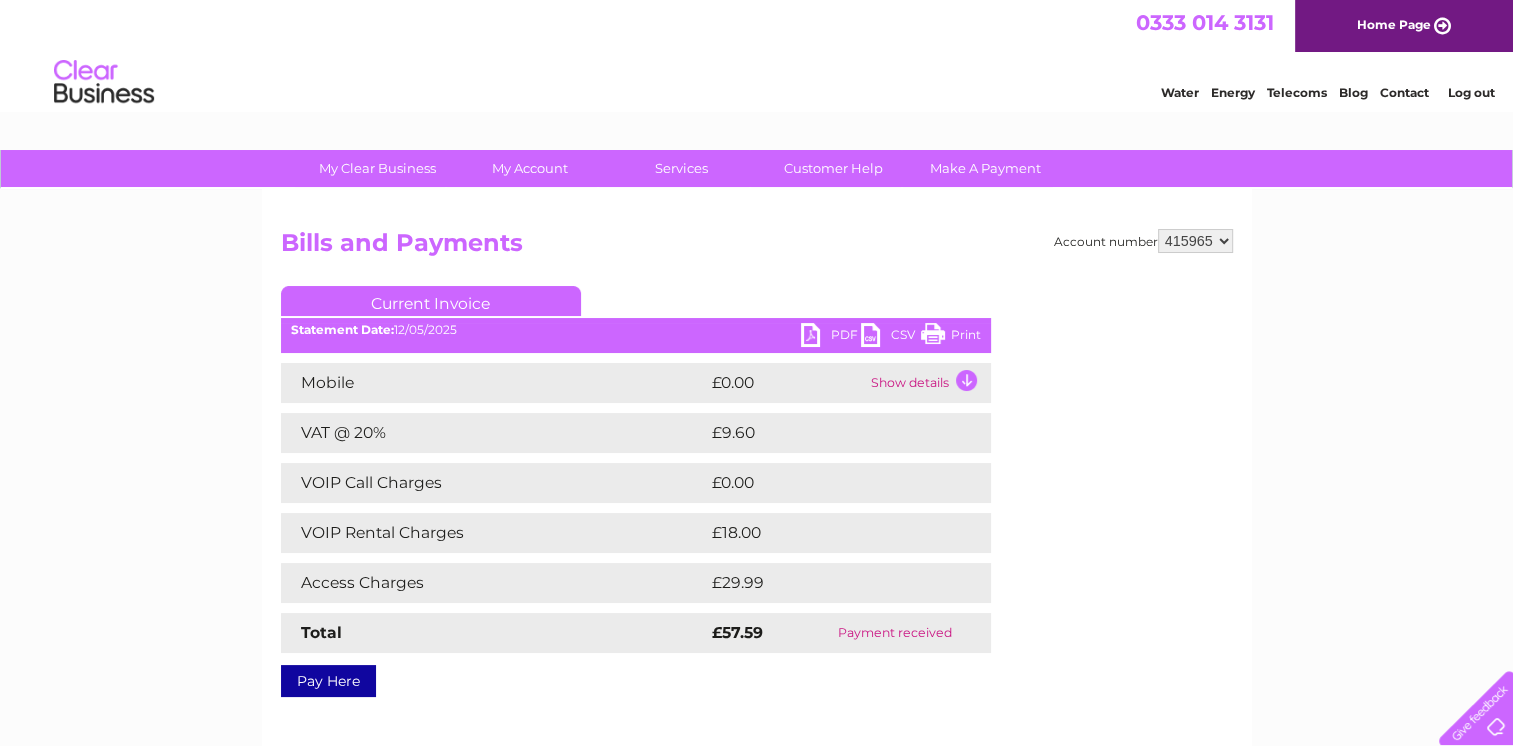click on "£0.00" at bounding box center (826, 483) 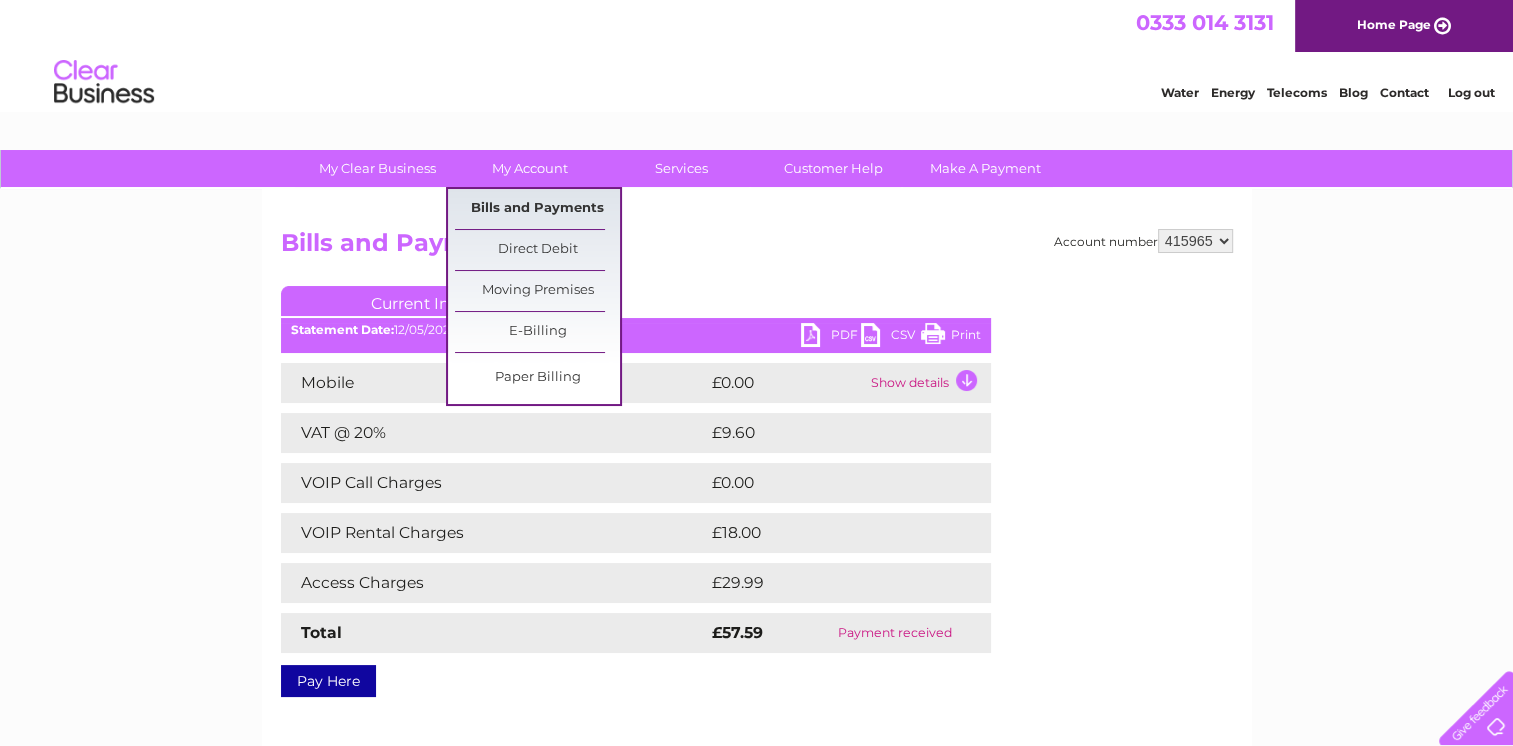 click on "Bills and Payments" at bounding box center (537, 209) 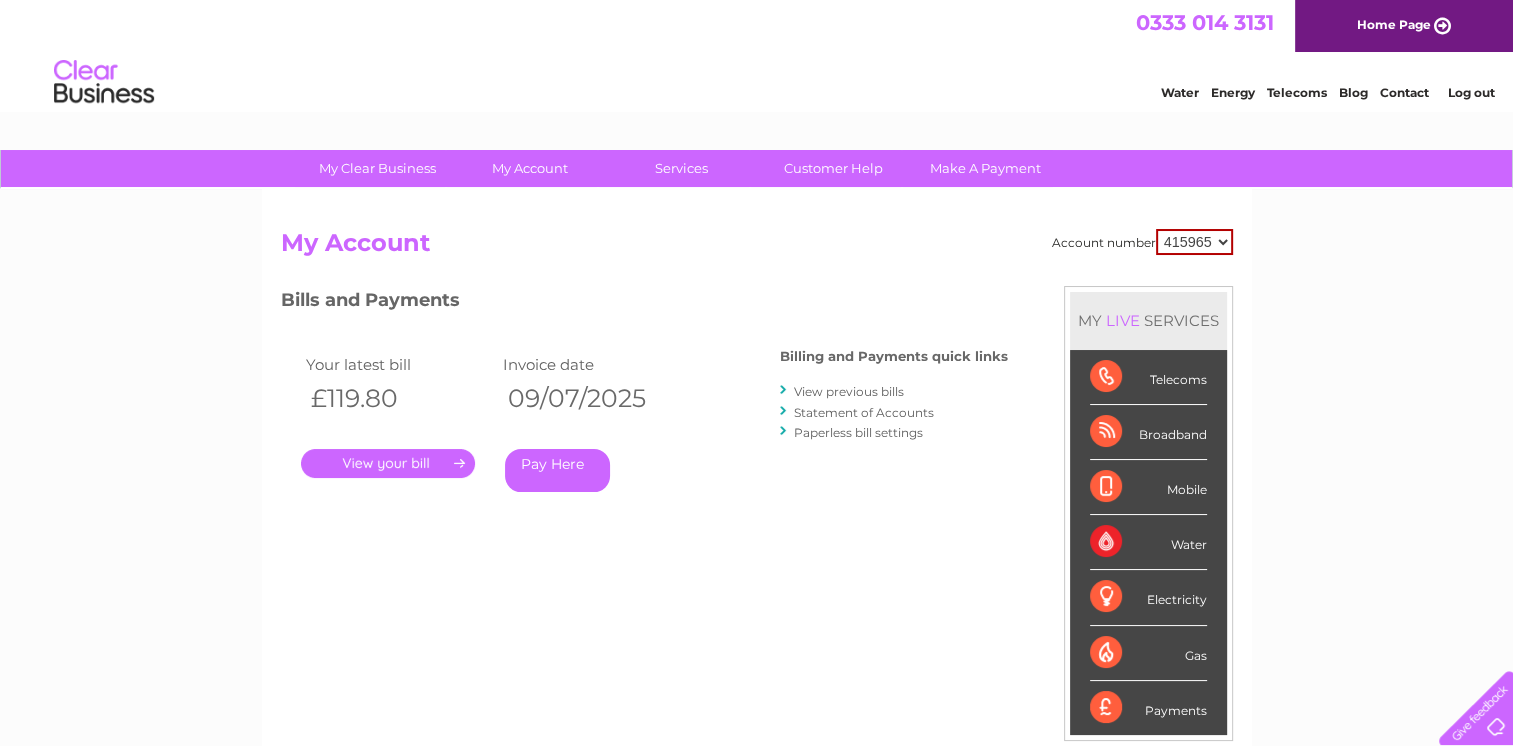scroll, scrollTop: 0, scrollLeft: 0, axis: both 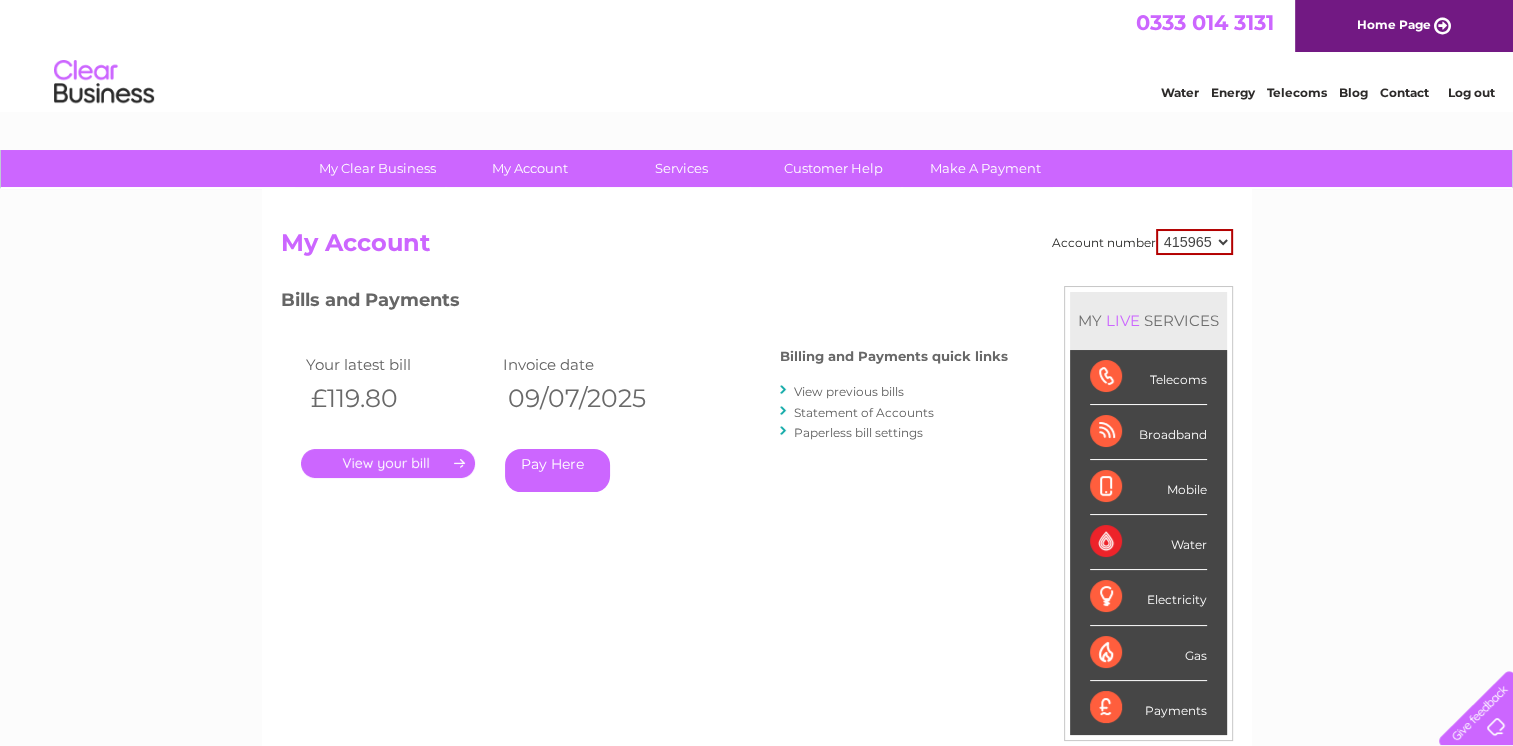 click on "." at bounding box center [388, 463] 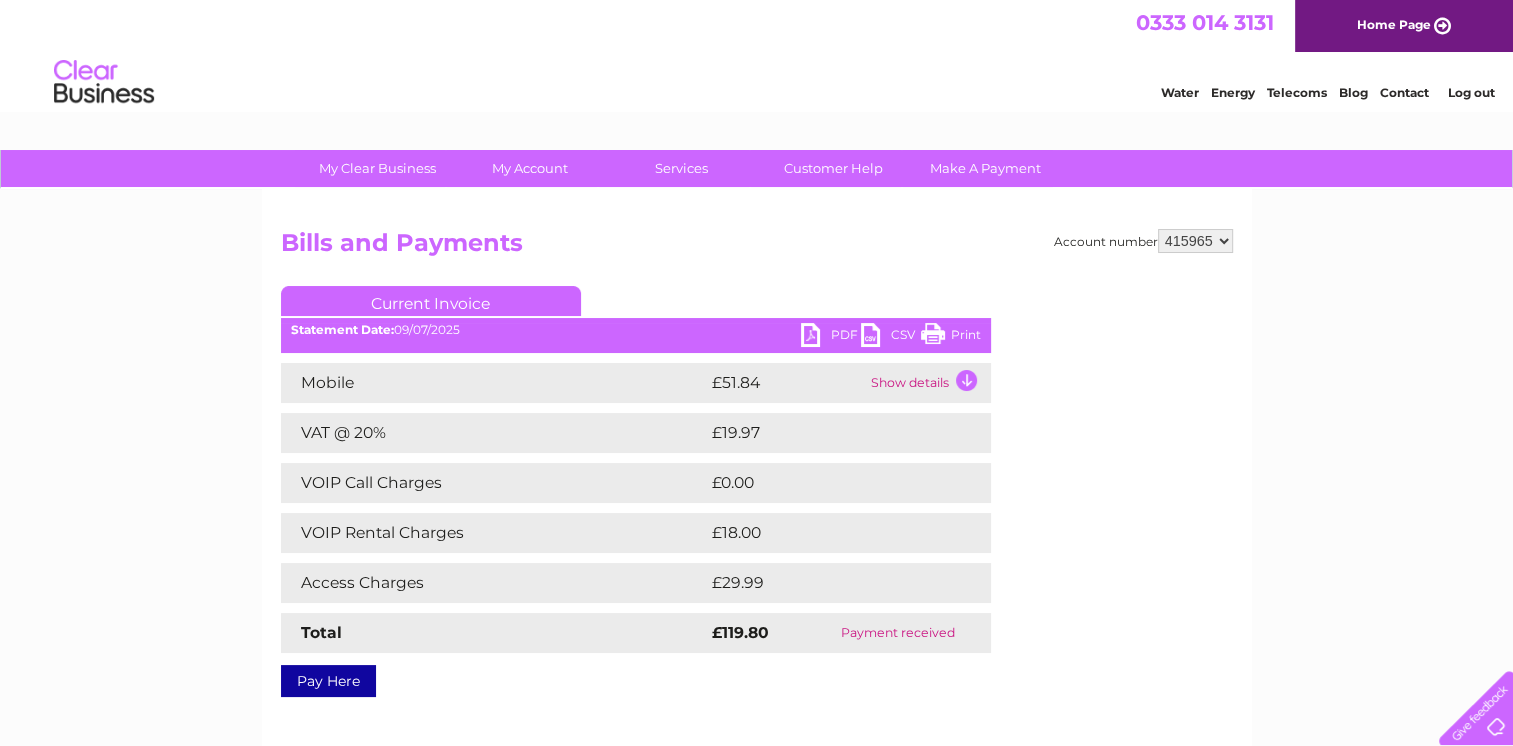 scroll, scrollTop: 0, scrollLeft: 0, axis: both 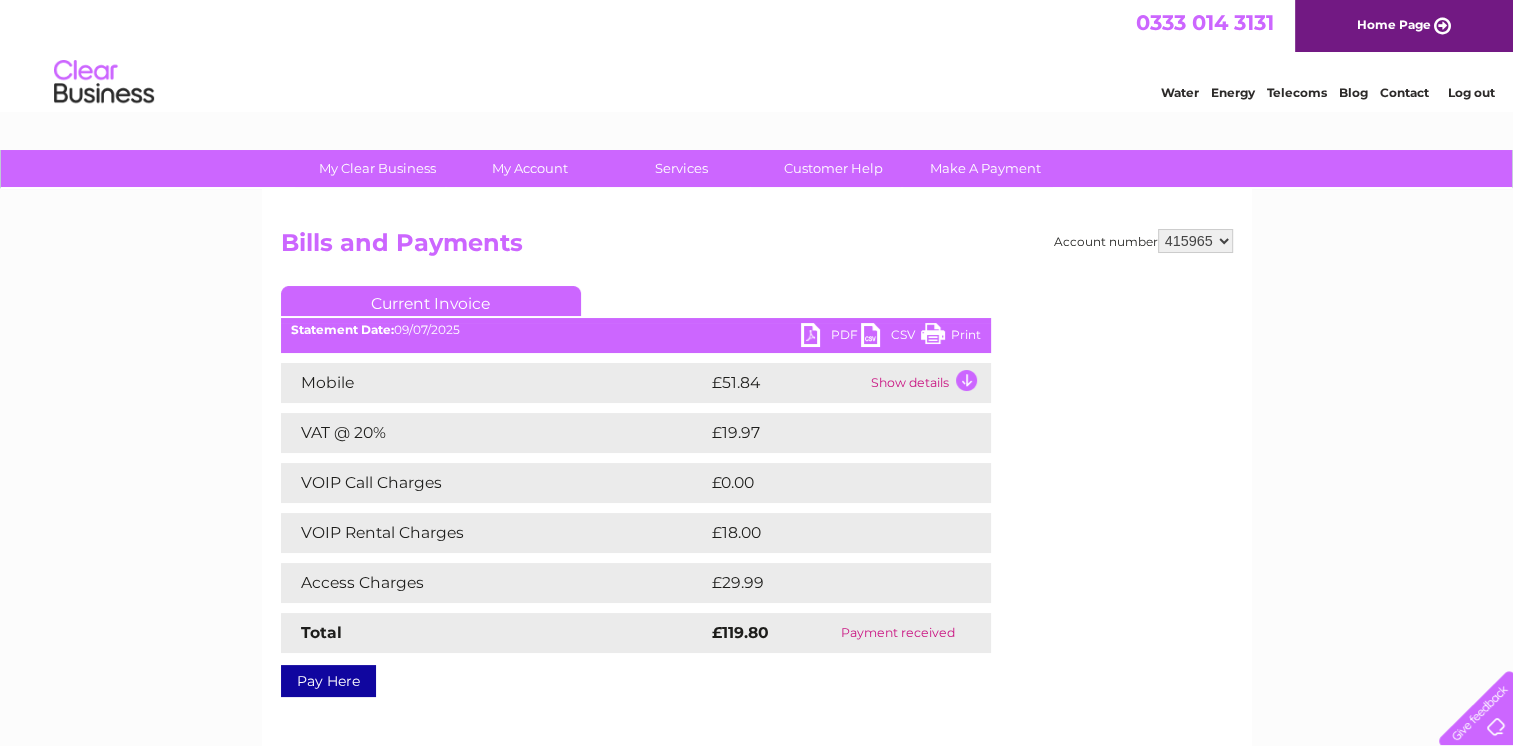 click on "Mobile" at bounding box center [494, 383] 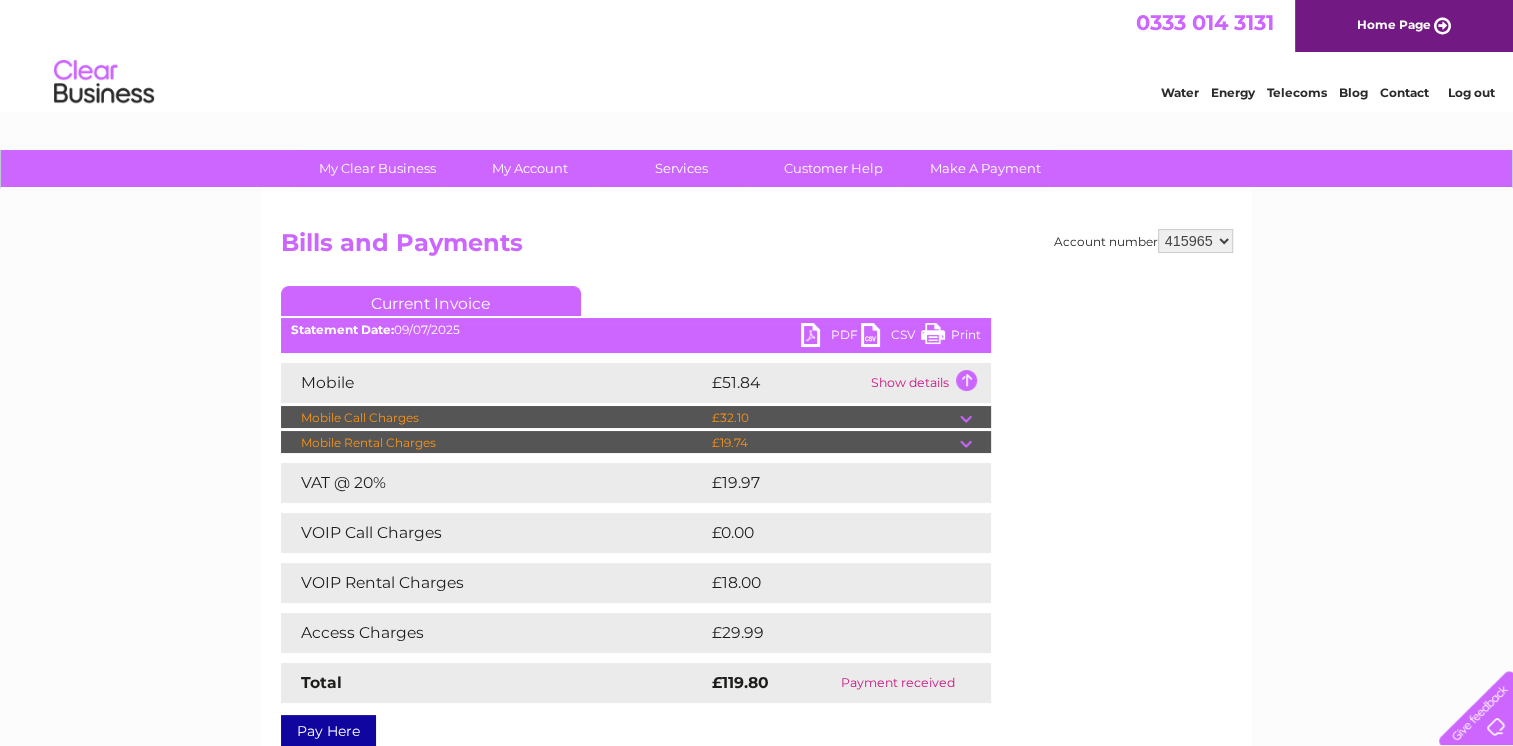 click on "Account number    415965
Bills and Payments
Current Invoice
PDF
CSV
Print" at bounding box center [757, 484] 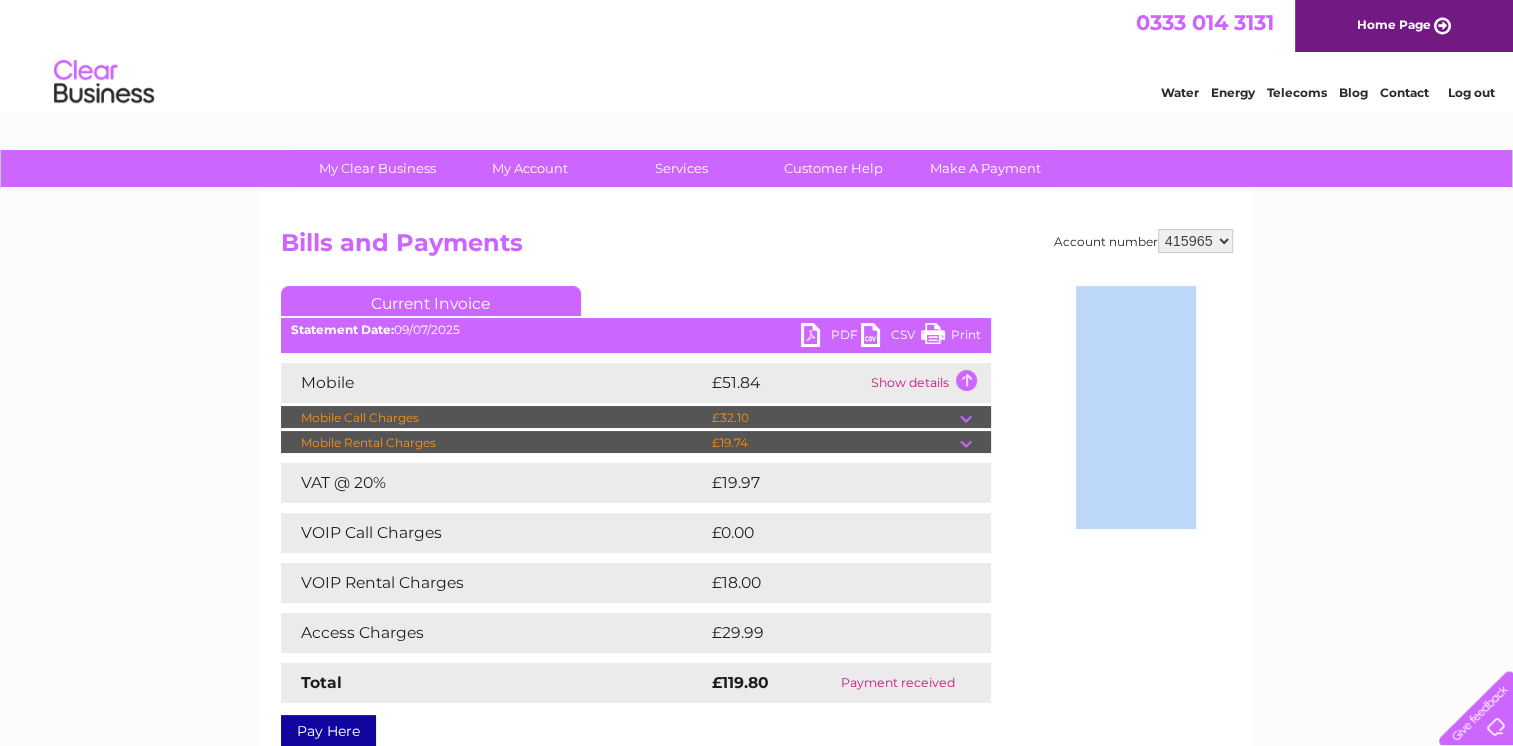 click on "Account number    415965
Bills and Payments
Current Invoice
PDF
CSV
Print" at bounding box center [757, 484] 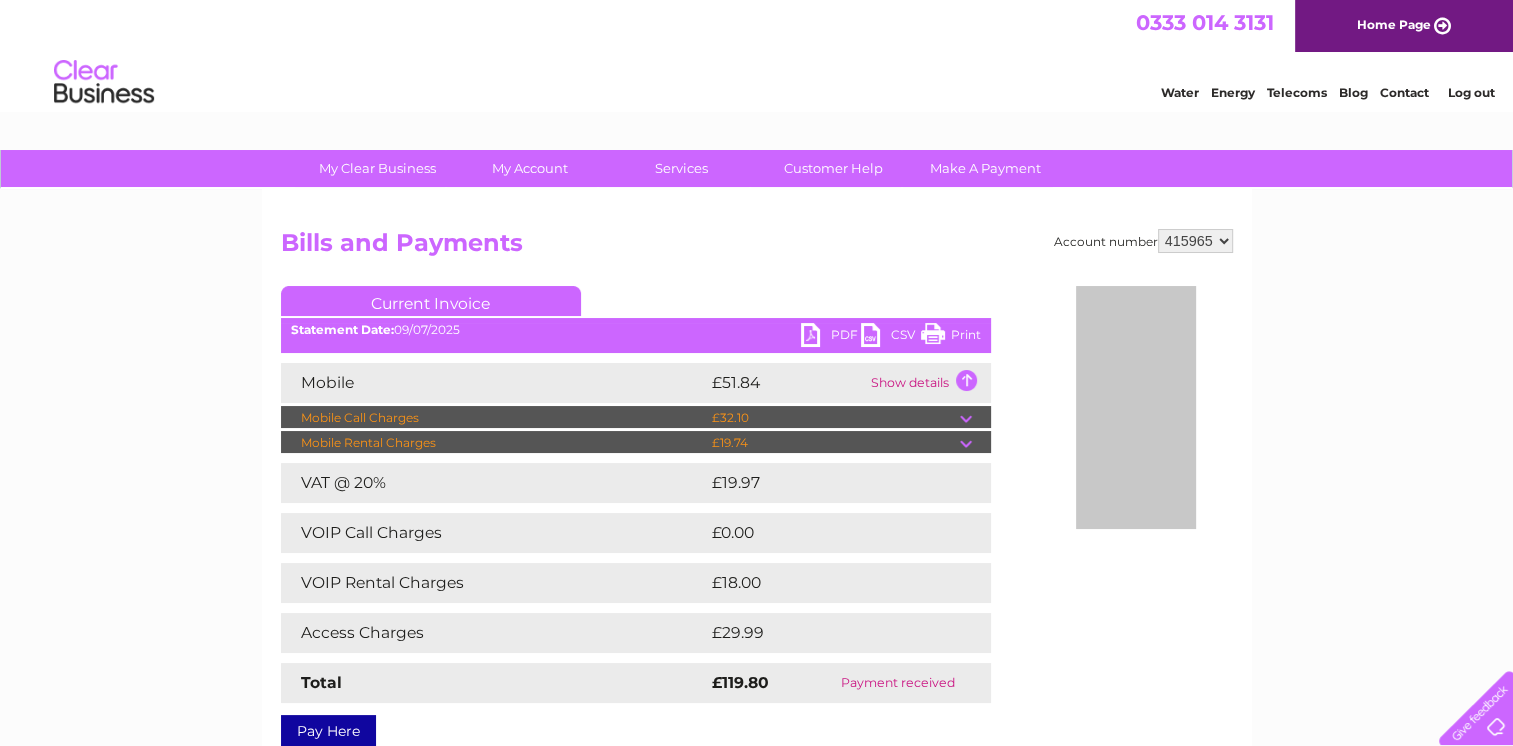 click on "Log out" at bounding box center (1470, 92) 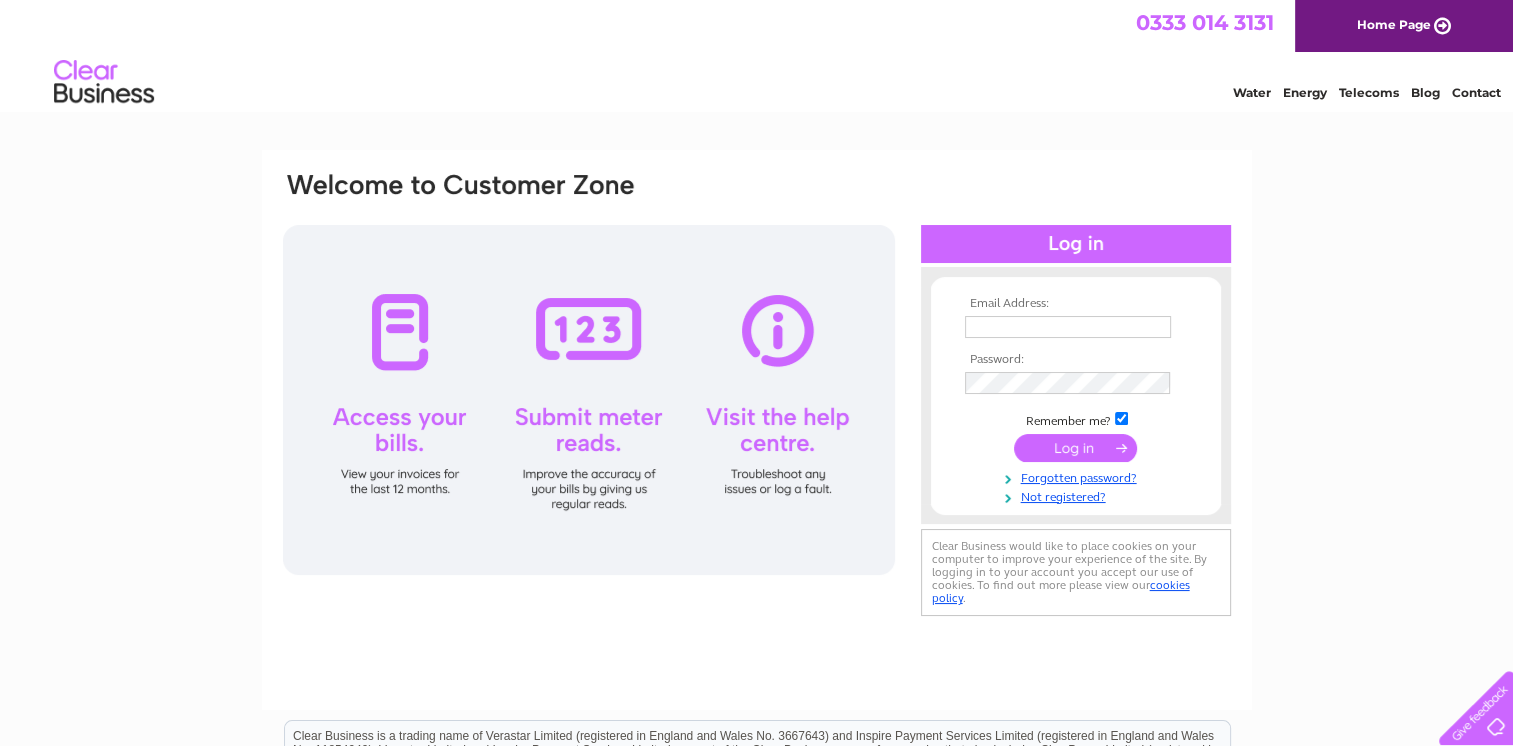 scroll, scrollTop: 0, scrollLeft: 0, axis: both 